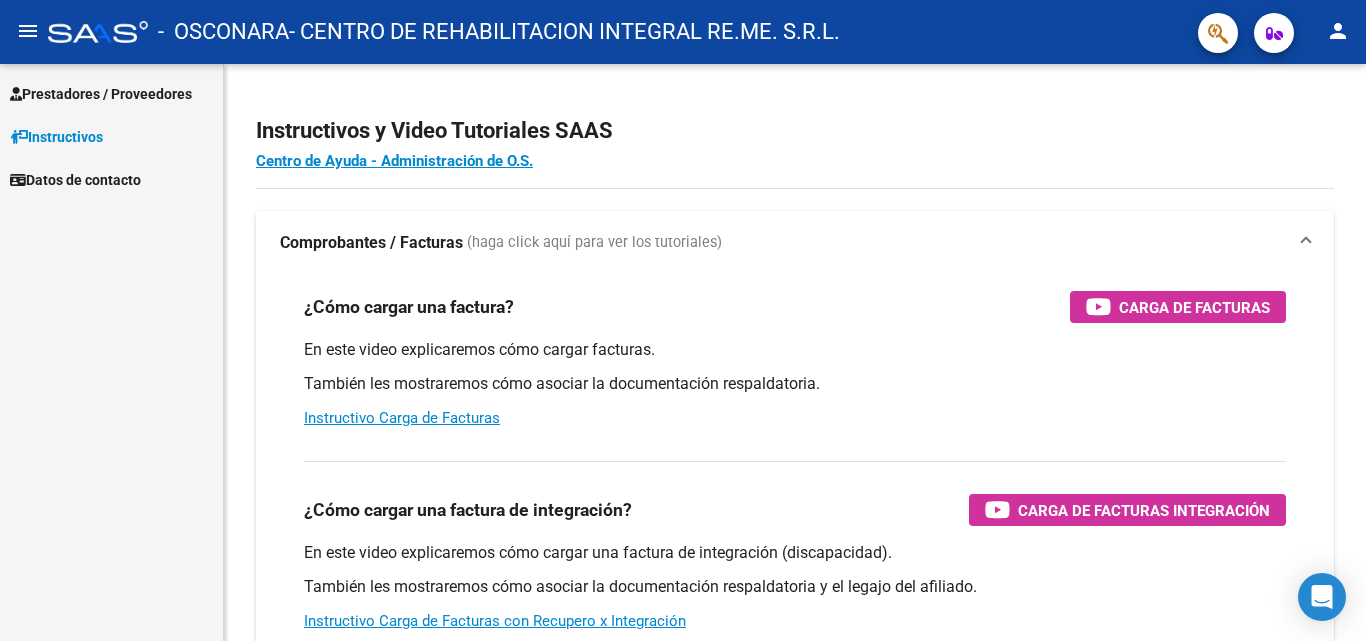 scroll, scrollTop: 0, scrollLeft: 0, axis: both 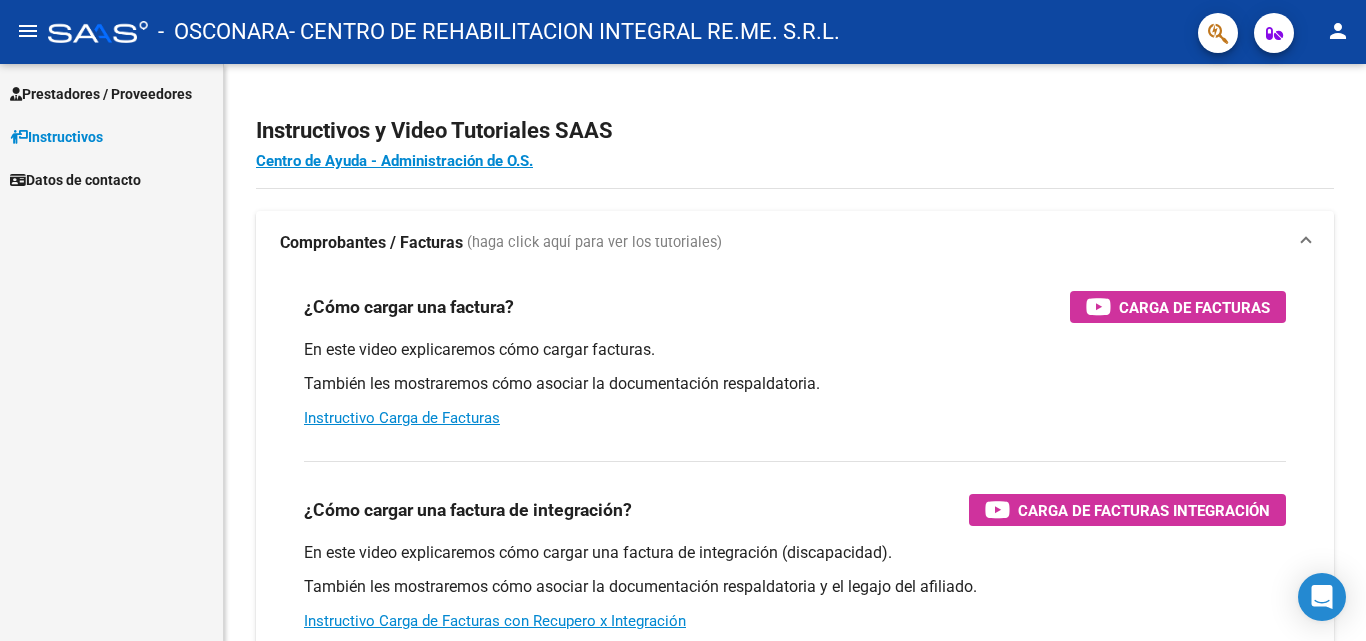 click on "Prestadores / Proveedores" at bounding box center [101, 94] 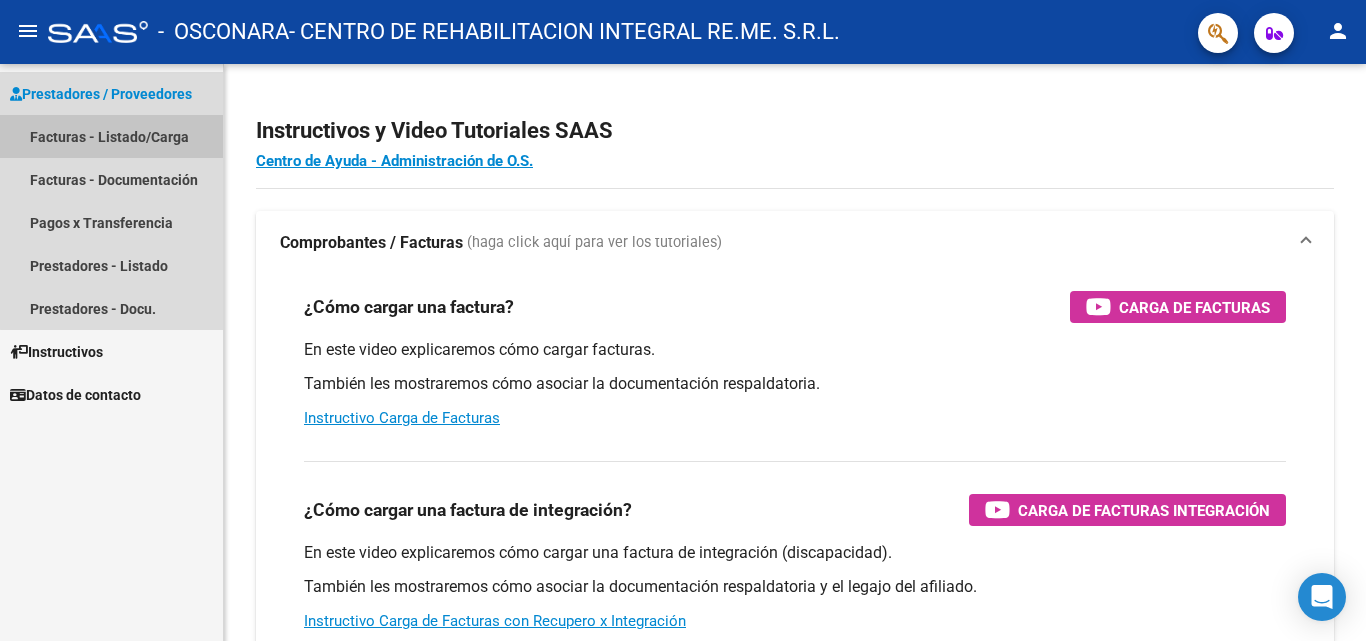 click on "Facturas - Listado/Carga" at bounding box center (111, 136) 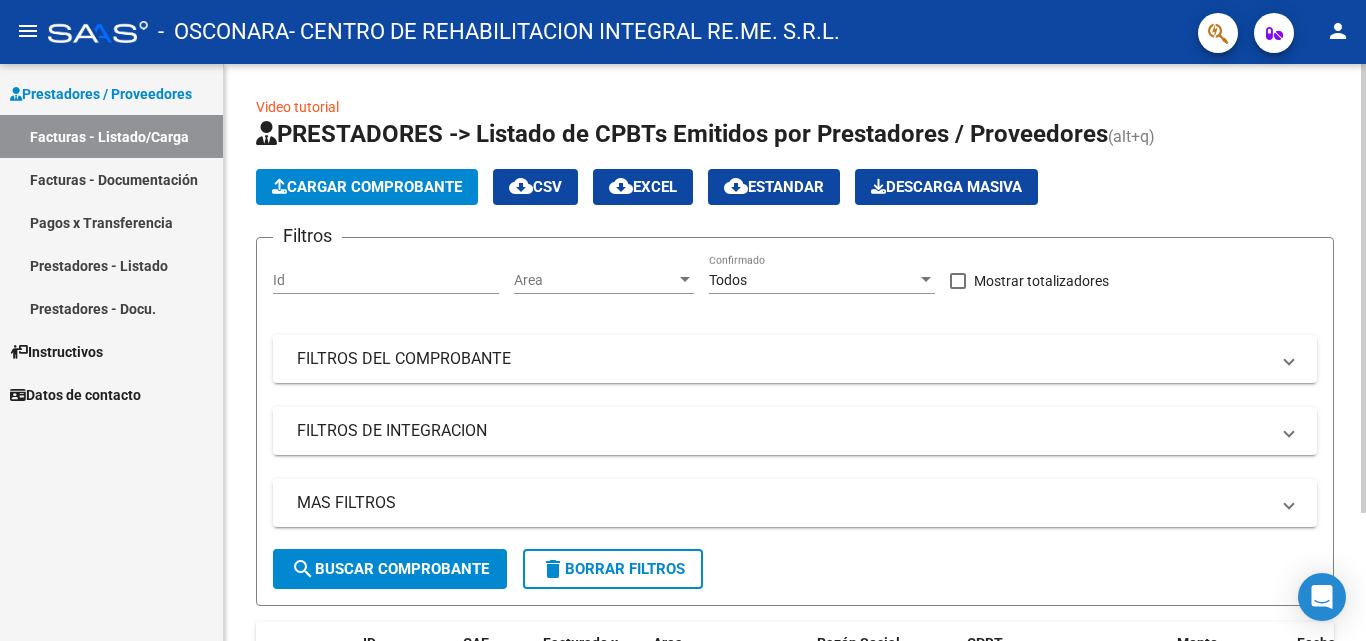click on "Cargar Comprobante" 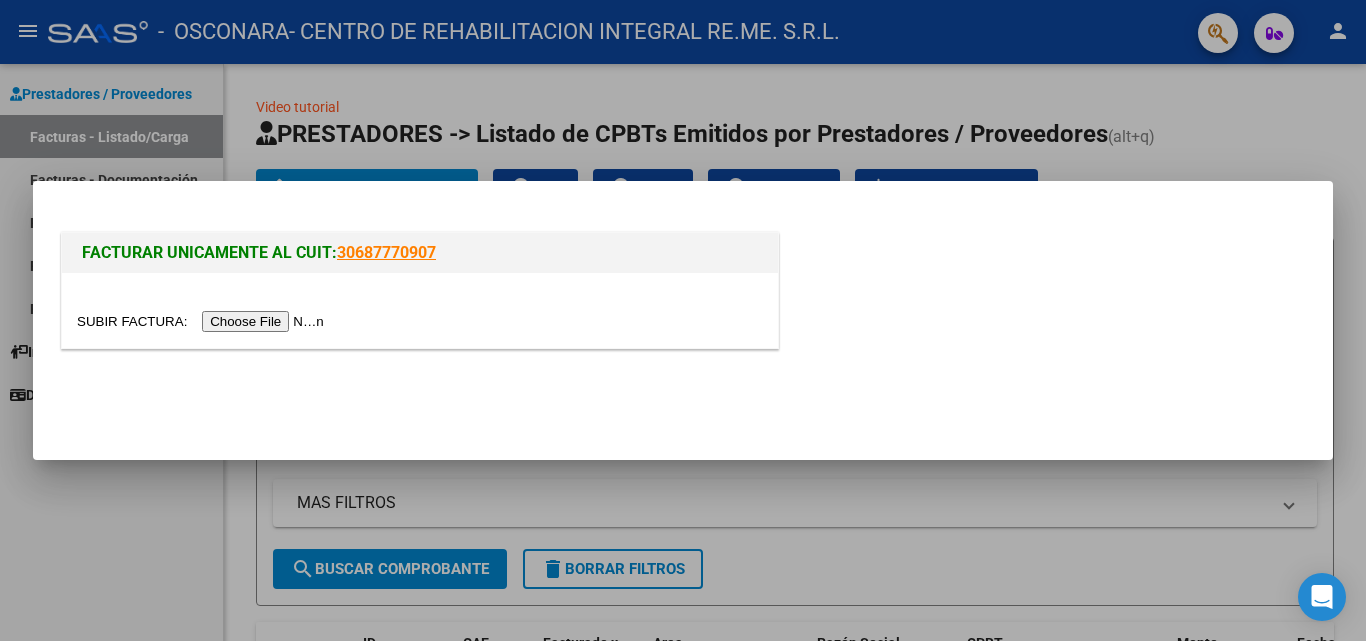 click at bounding box center [203, 321] 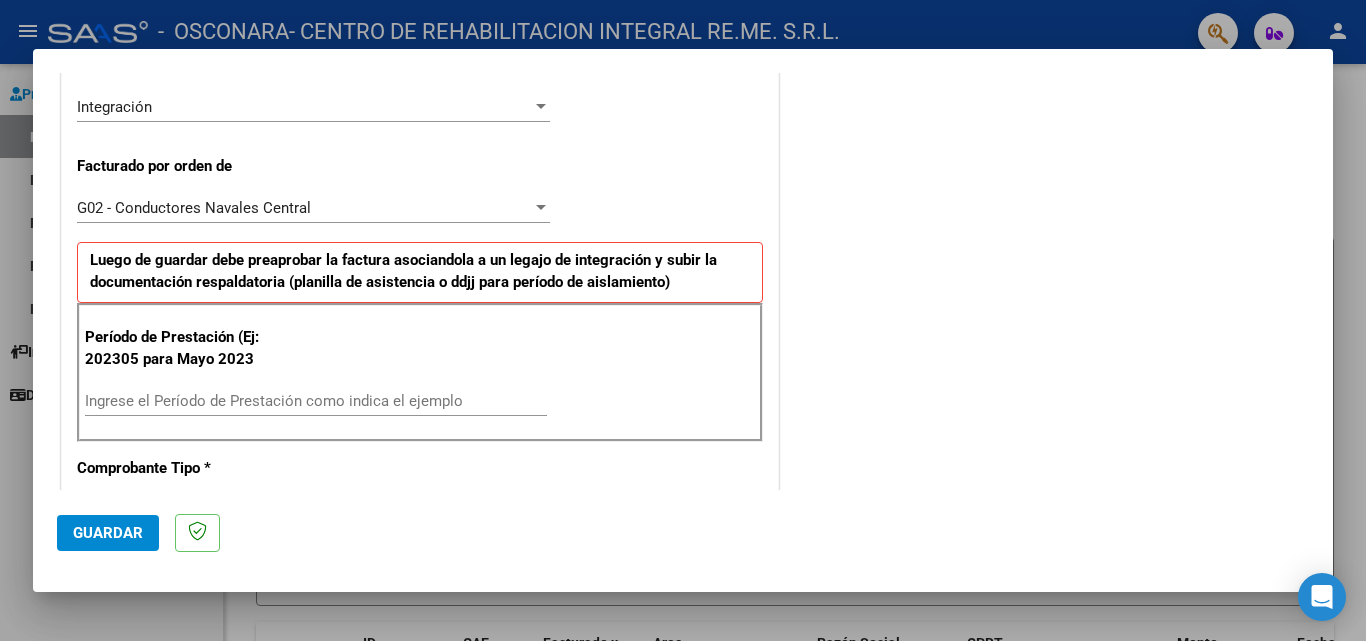 scroll, scrollTop: 500, scrollLeft: 0, axis: vertical 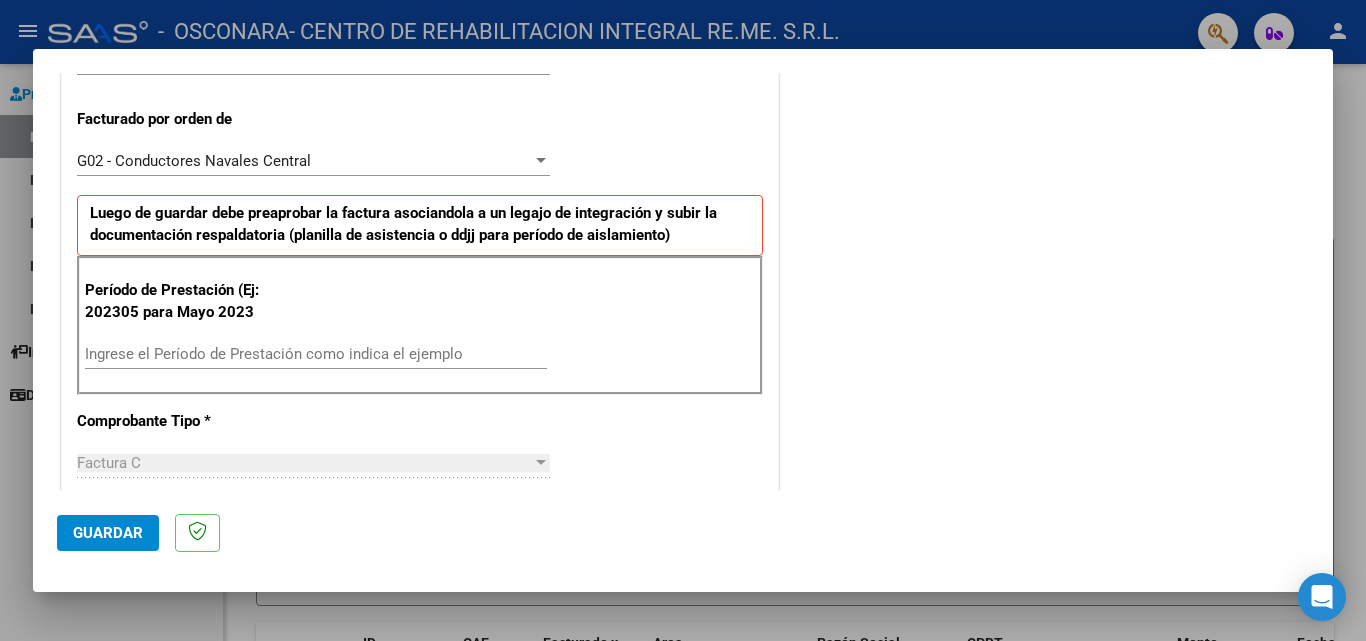 click on "Ingrese el Período de Prestación como indica el ejemplo" at bounding box center [316, 354] 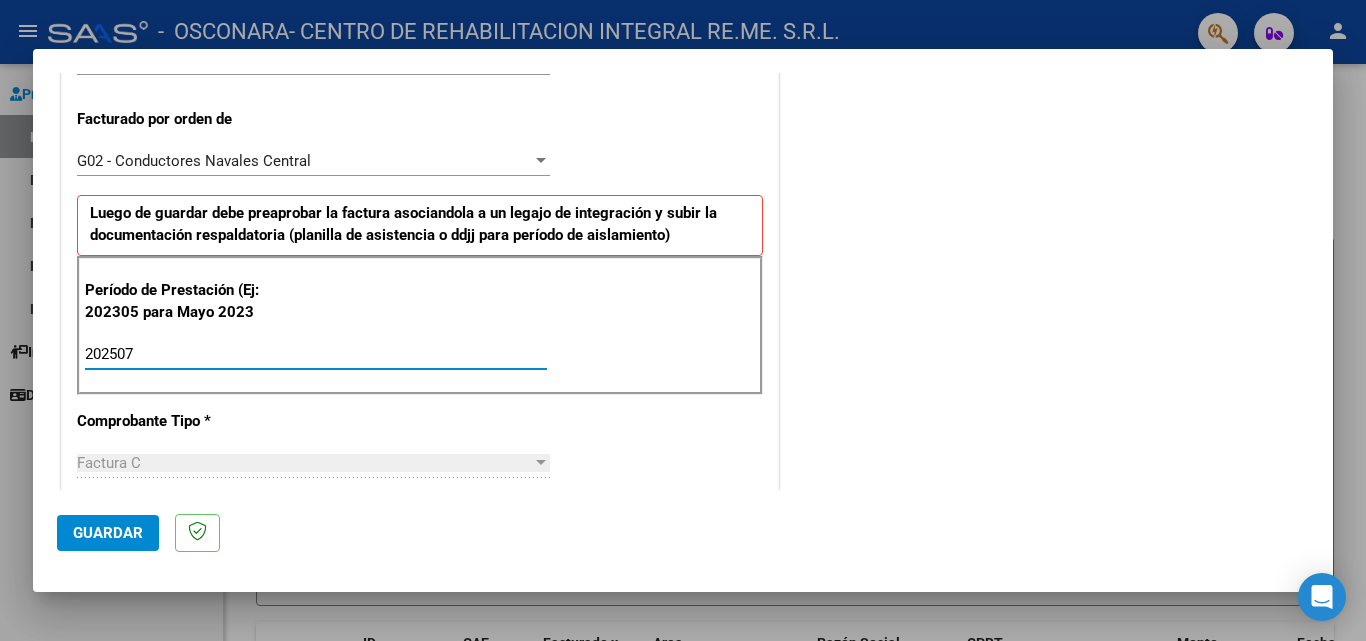 type on "202507" 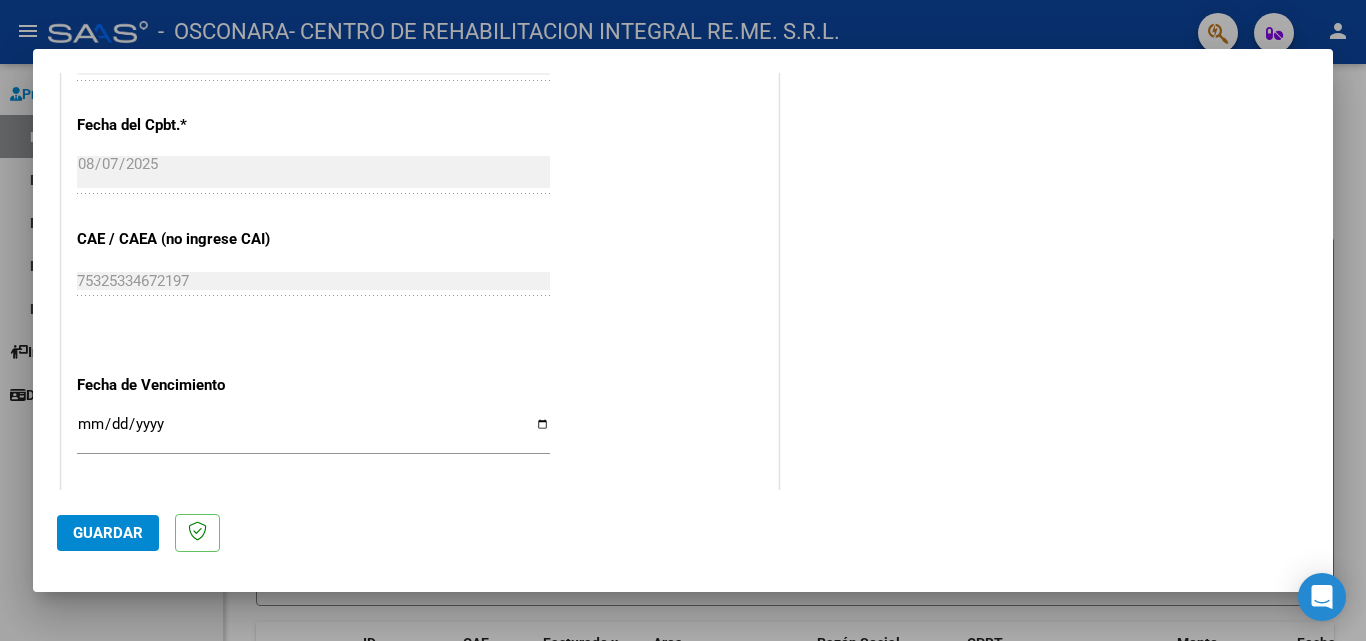 scroll, scrollTop: 1300, scrollLeft: 0, axis: vertical 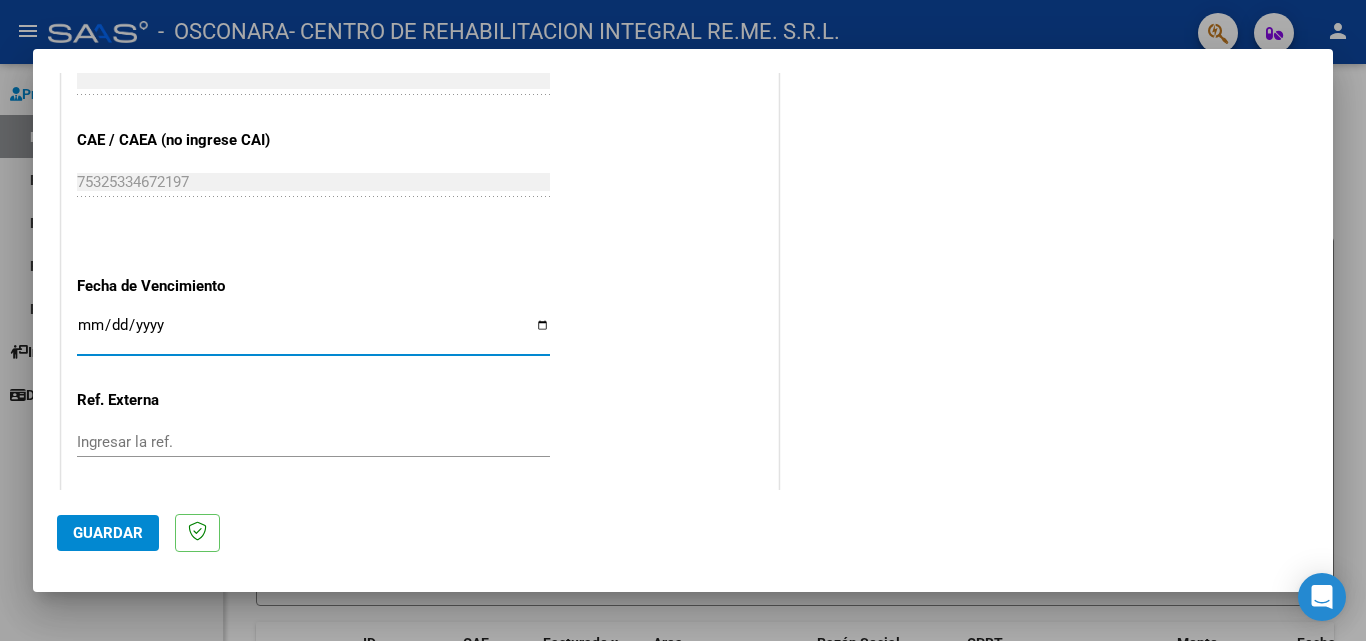 click on "Ingresar la fecha" at bounding box center [313, 333] 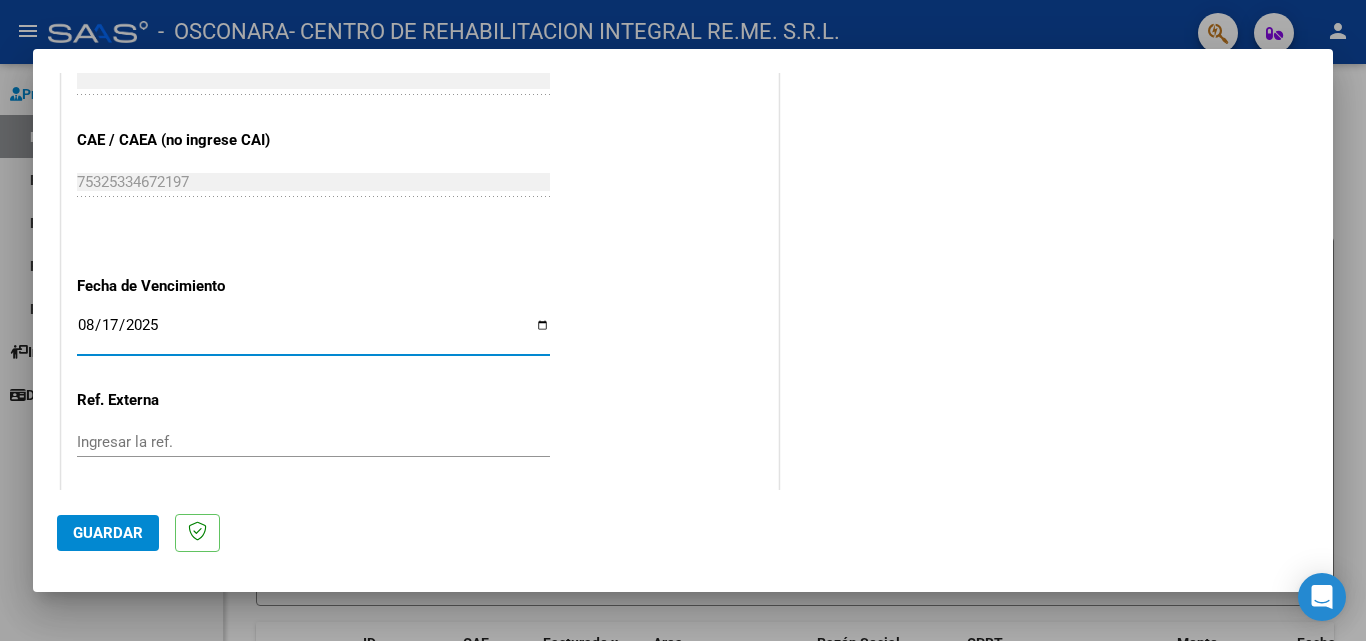 scroll, scrollTop: 1407, scrollLeft: 0, axis: vertical 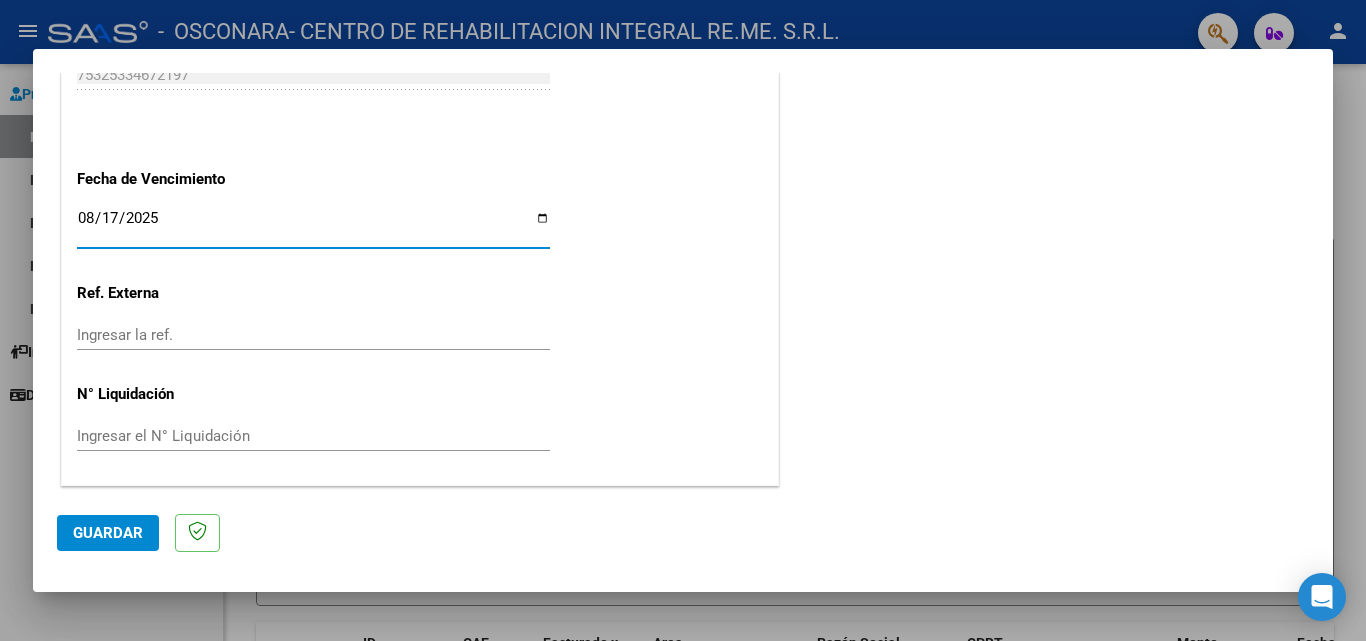 click on "Guardar" 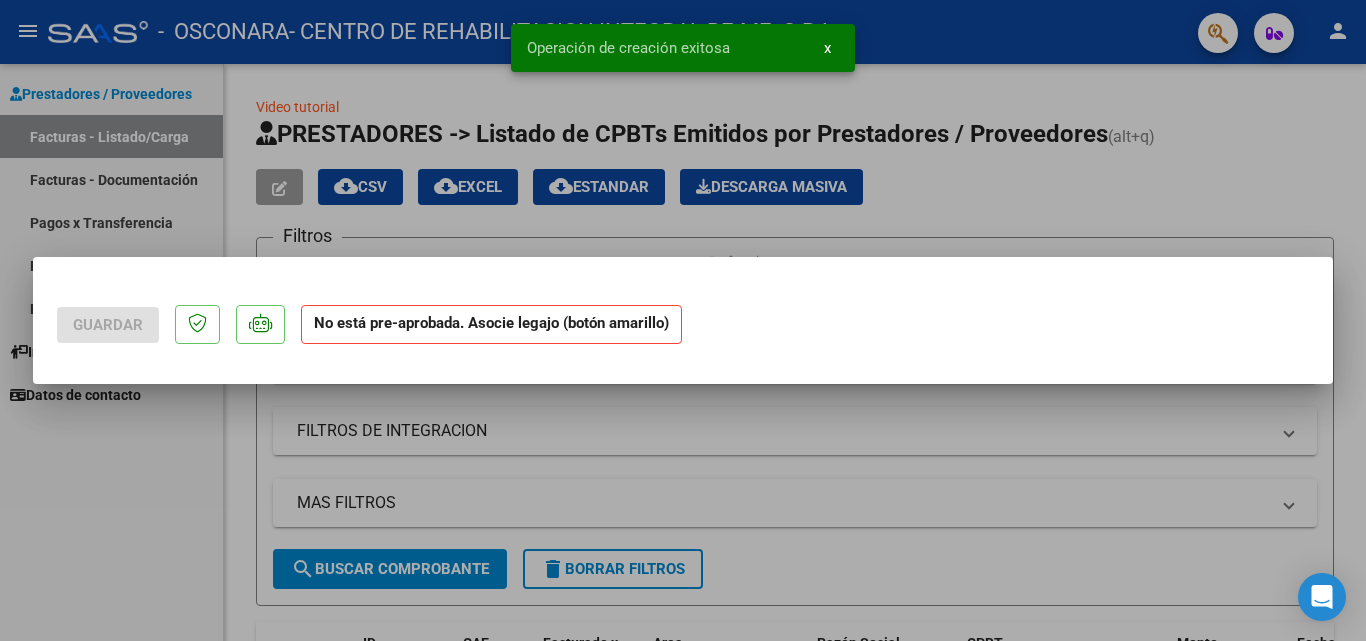 scroll, scrollTop: 0, scrollLeft: 0, axis: both 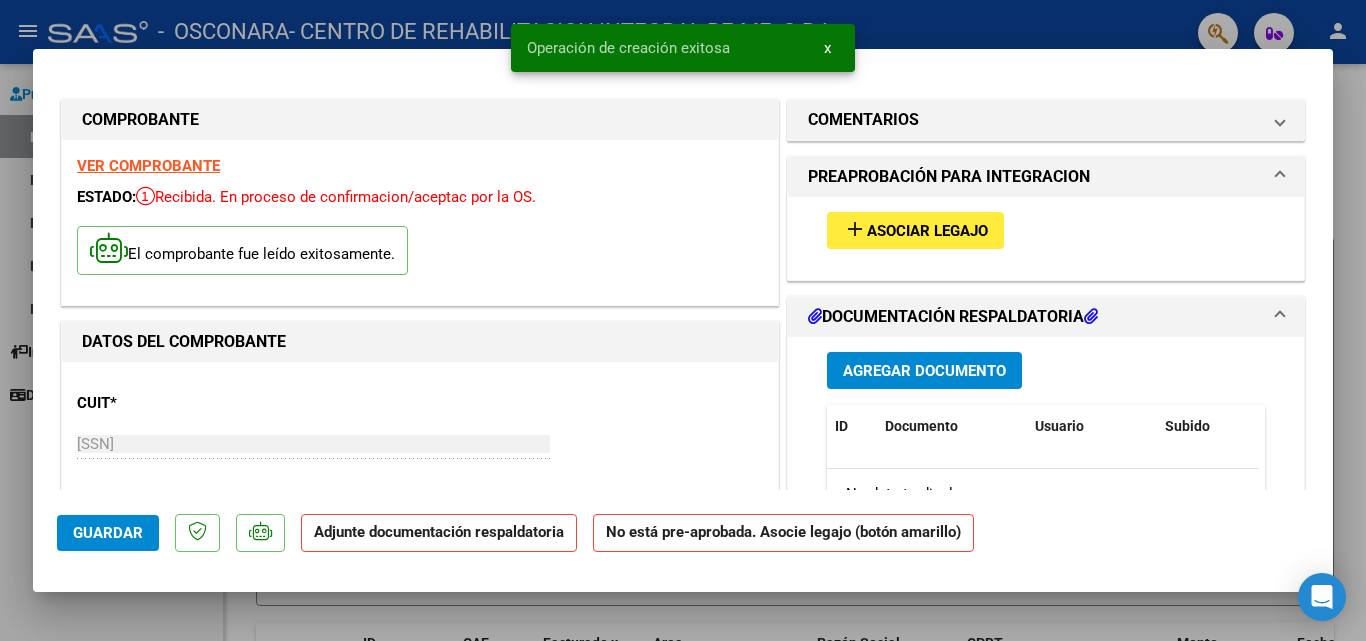 click on "Agregar Documento" at bounding box center (924, 371) 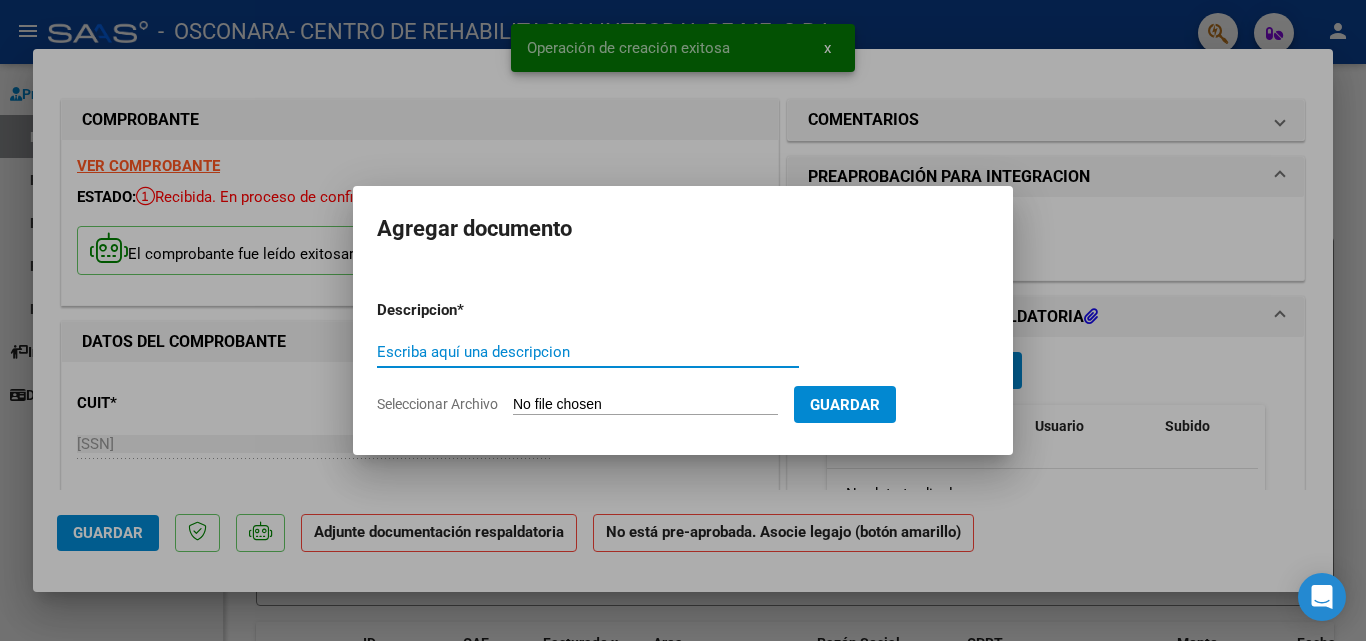 click at bounding box center [683, 320] 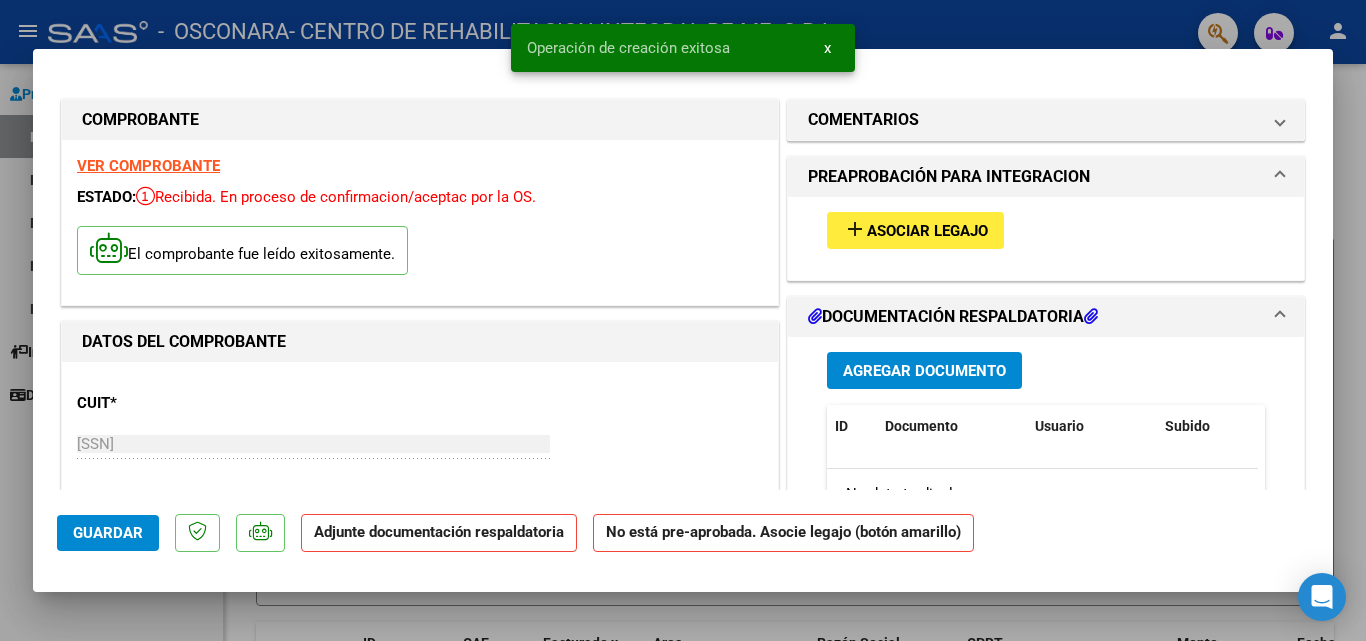 click on "Asociar Legajo" at bounding box center (927, 231) 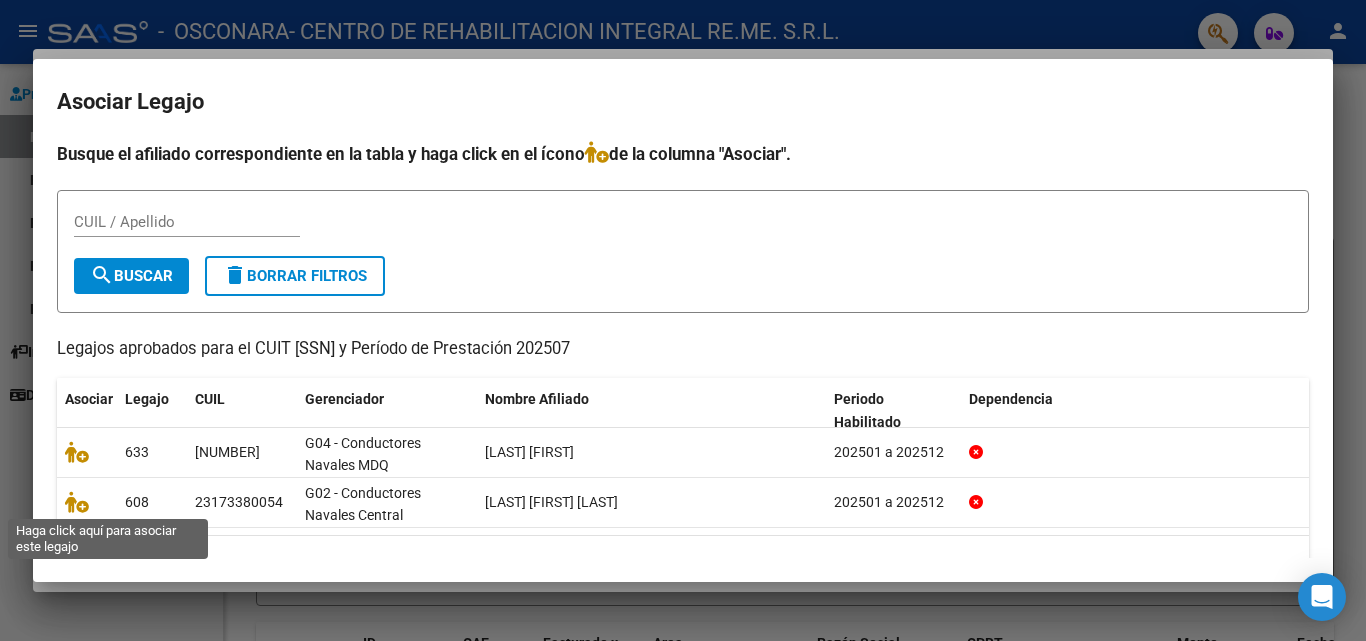 drag, startPoint x: 84, startPoint y: 499, endPoint x: 104, endPoint y: 575, distance: 78.58753 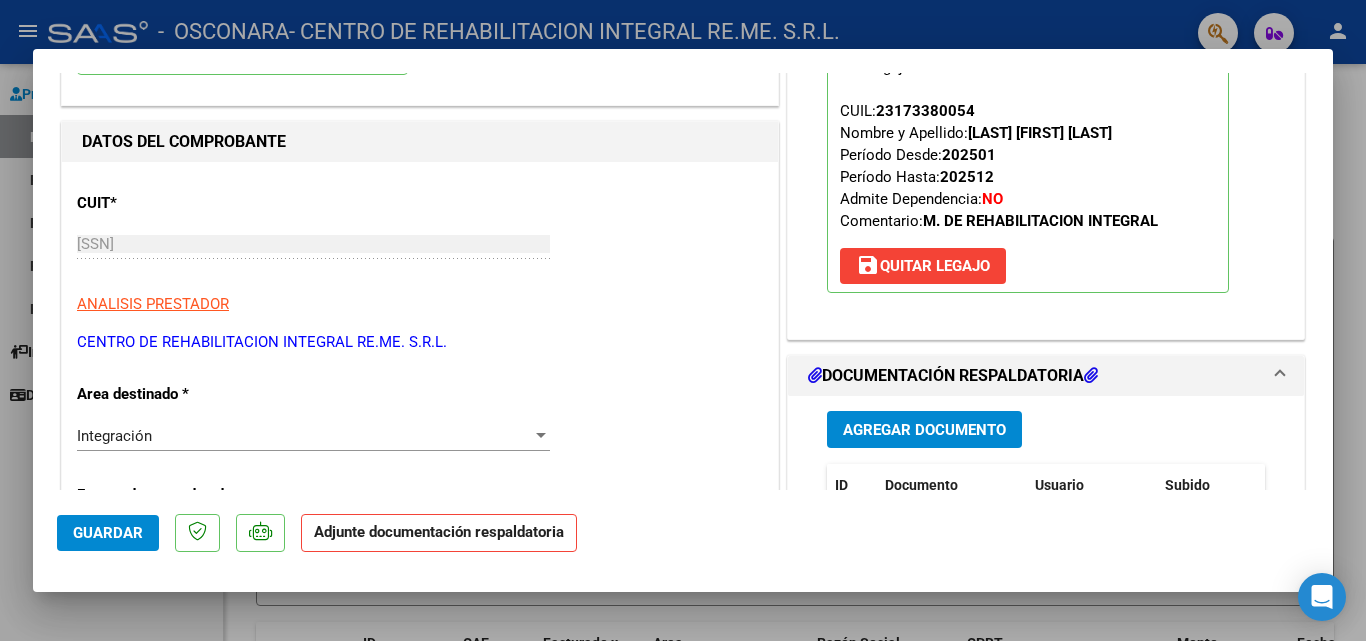 scroll, scrollTop: 400, scrollLeft: 0, axis: vertical 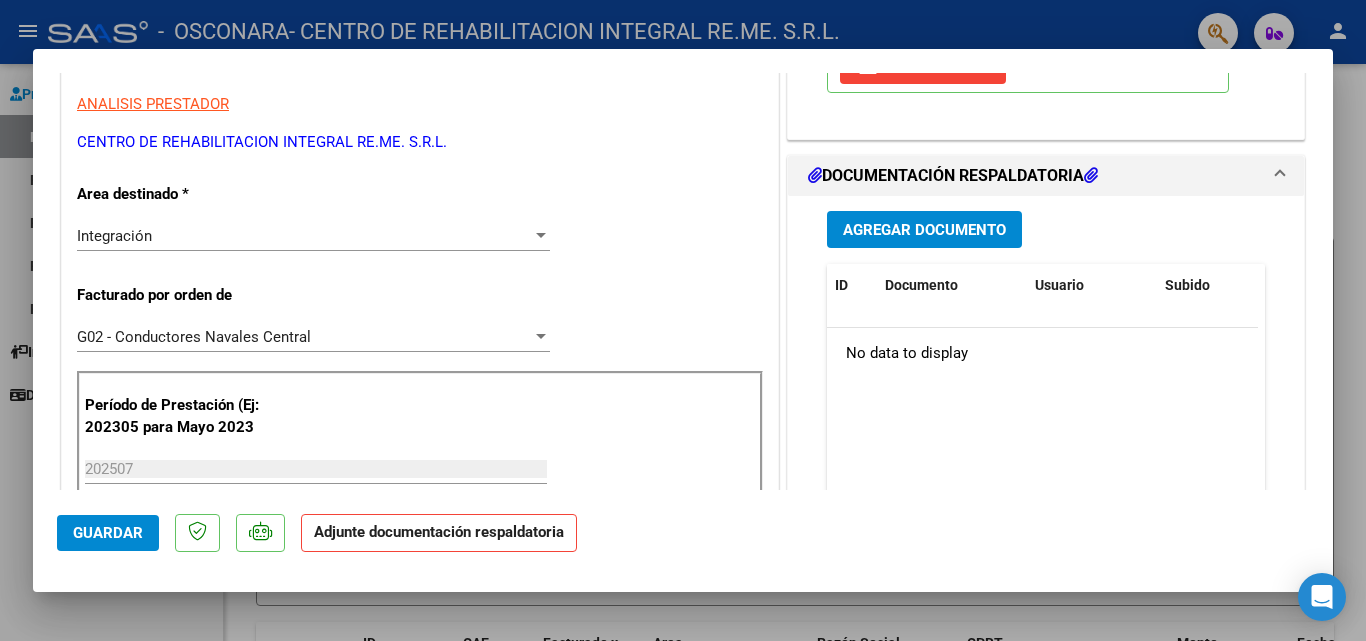 click on "Agregar Documento" at bounding box center [924, 230] 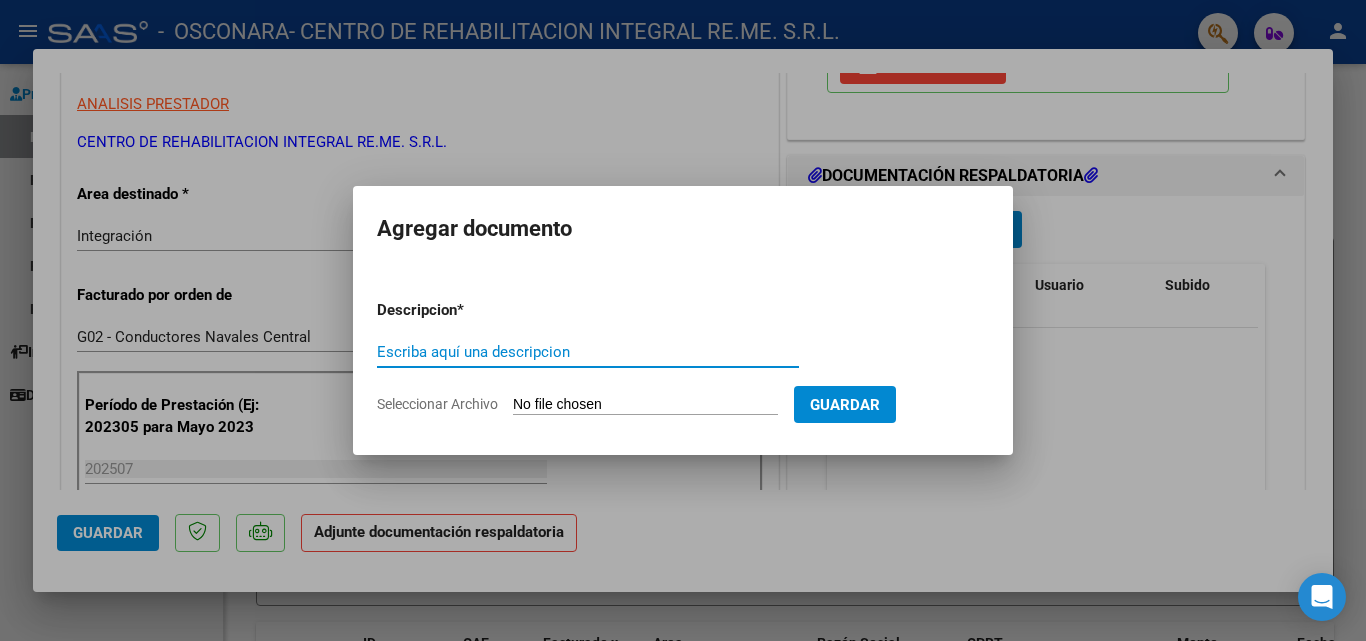 click on "Escriba aquí una descripcion" at bounding box center (588, 352) 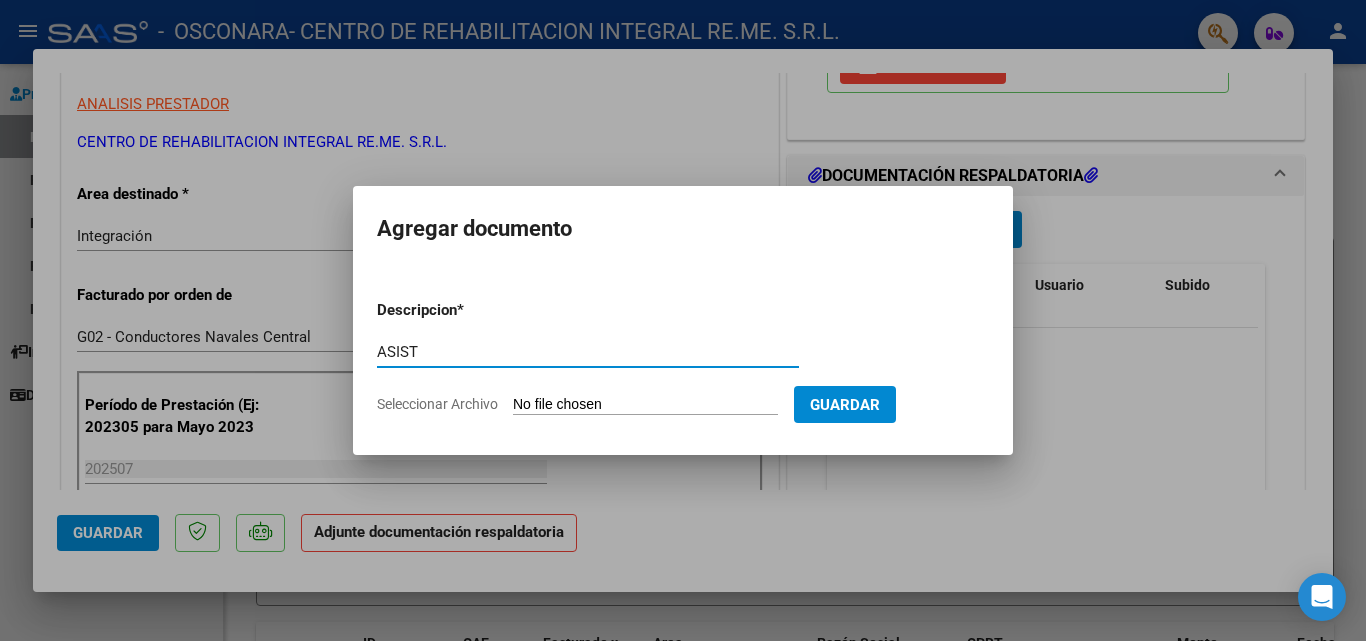 type on "ASIST" 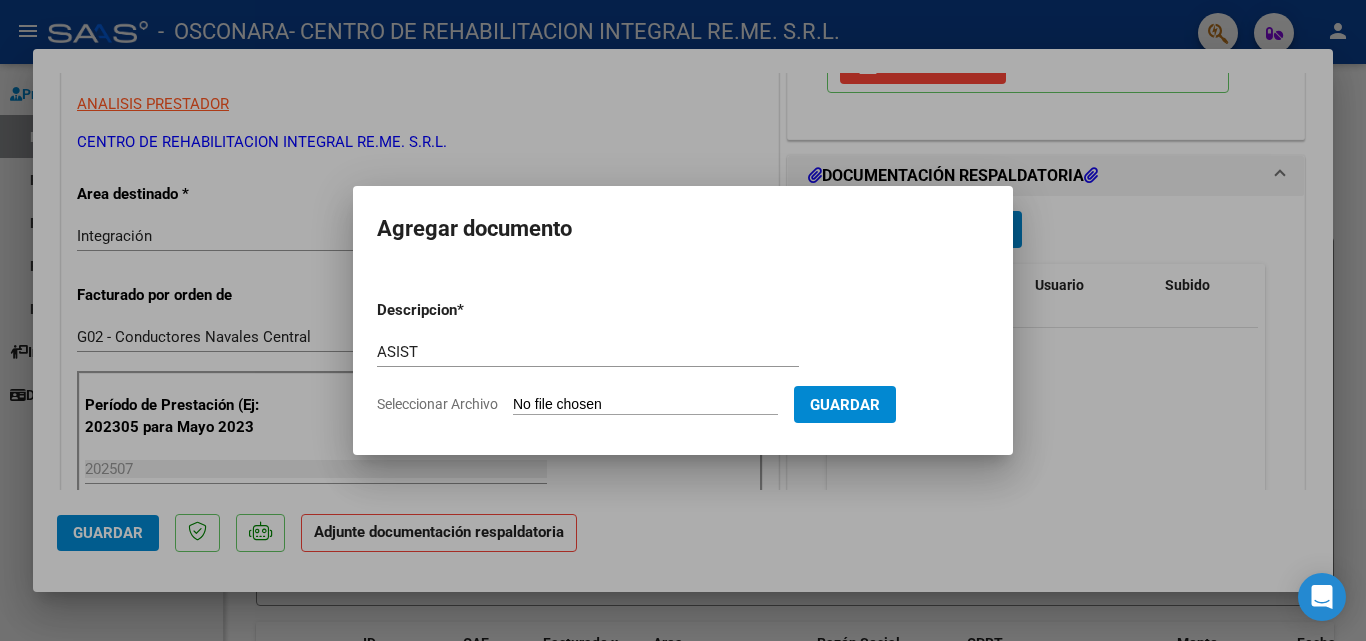click on "Descripcion  *   ASIST Escriba aquí una descripcion  Seleccionar Archivo Guardar" at bounding box center [683, 357] 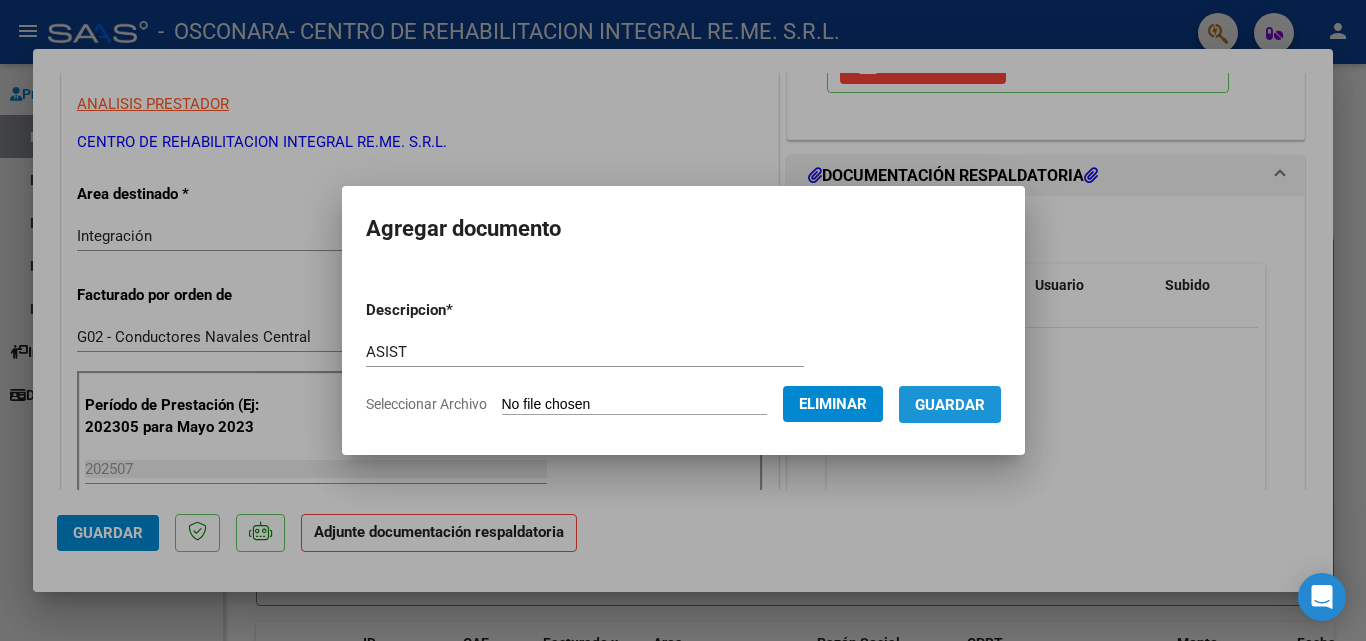 click on "Guardar" at bounding box center [950, 405] 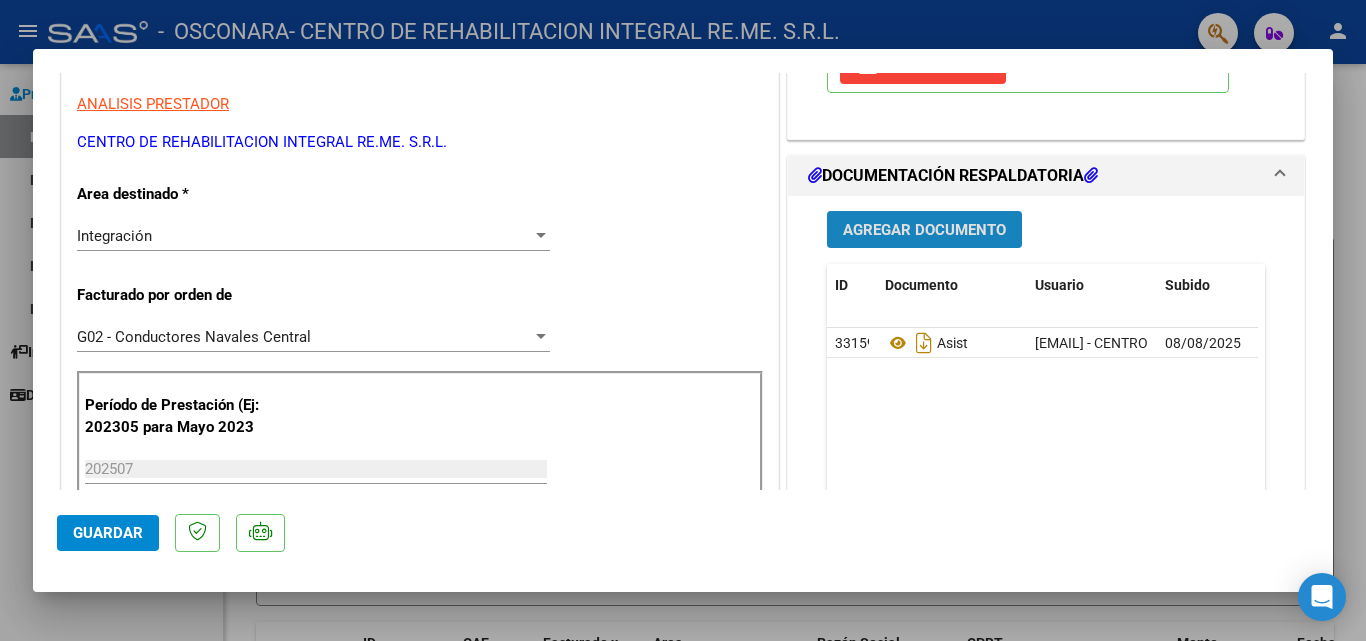 click on "Agregar Documento" at bounding box center [924, 230] 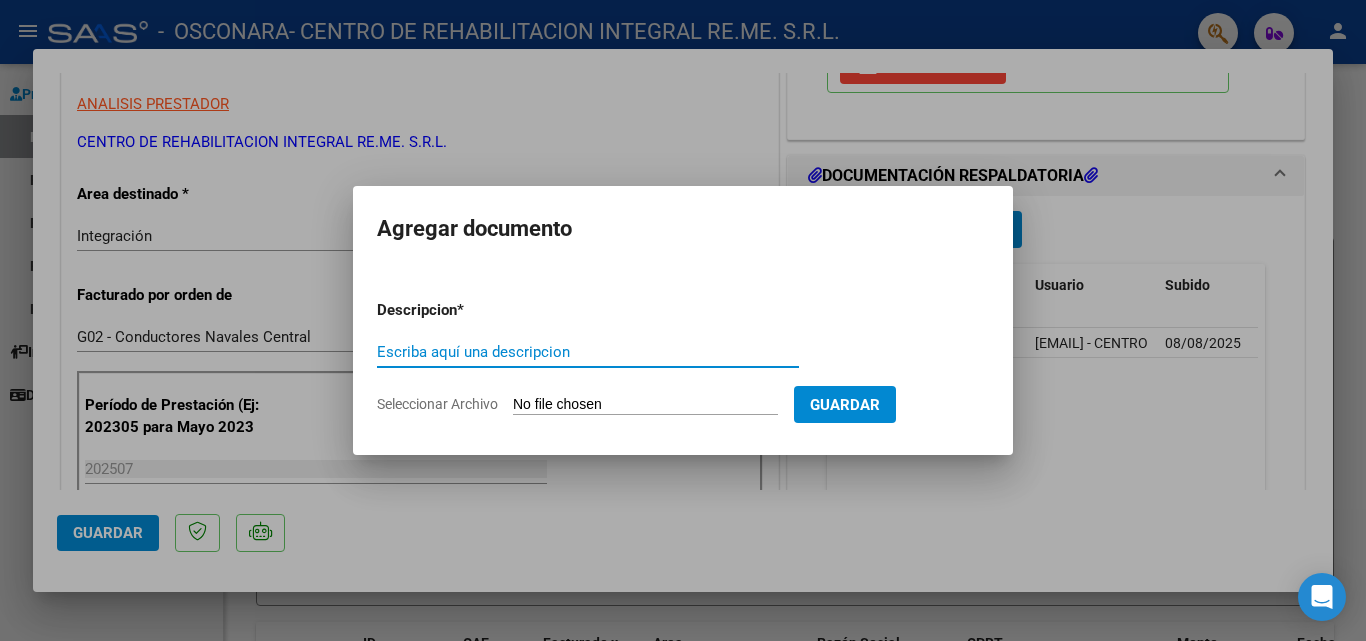 click on "Escriba aquí una descripcion" at bounding box center [588, 352] 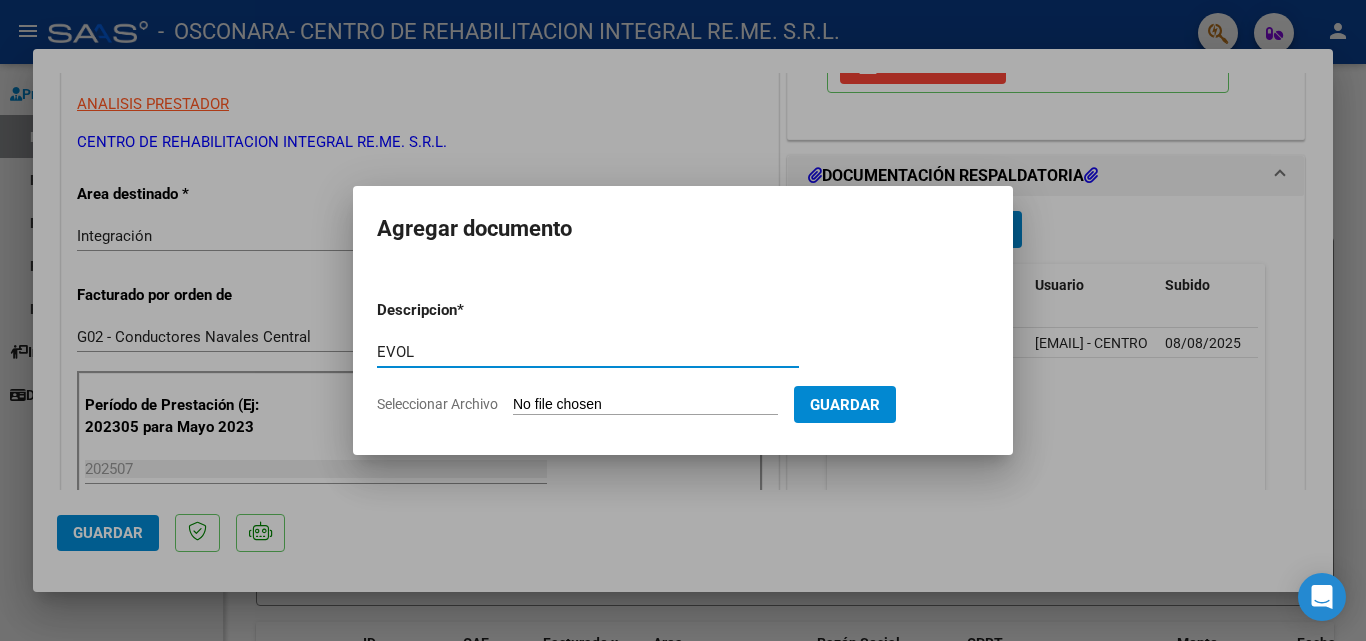 type on "EVOL" 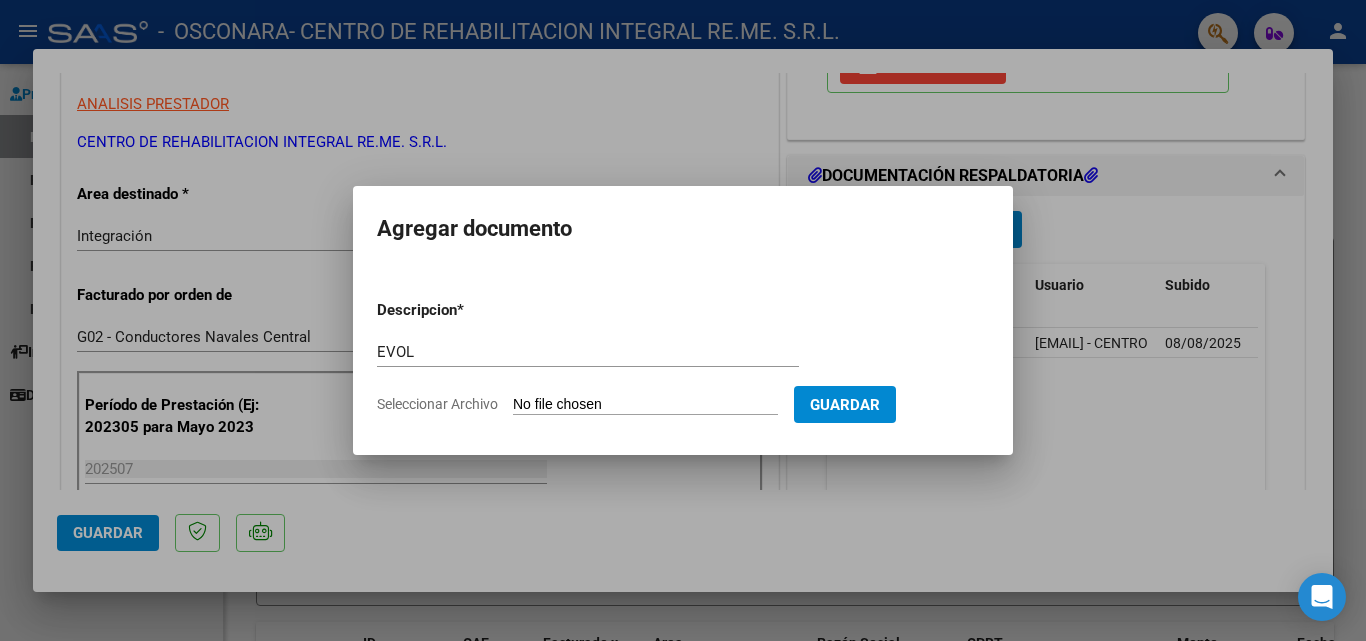 type on "C:\fakepath\[LAST] [FIRST] [MONTH].pdf" 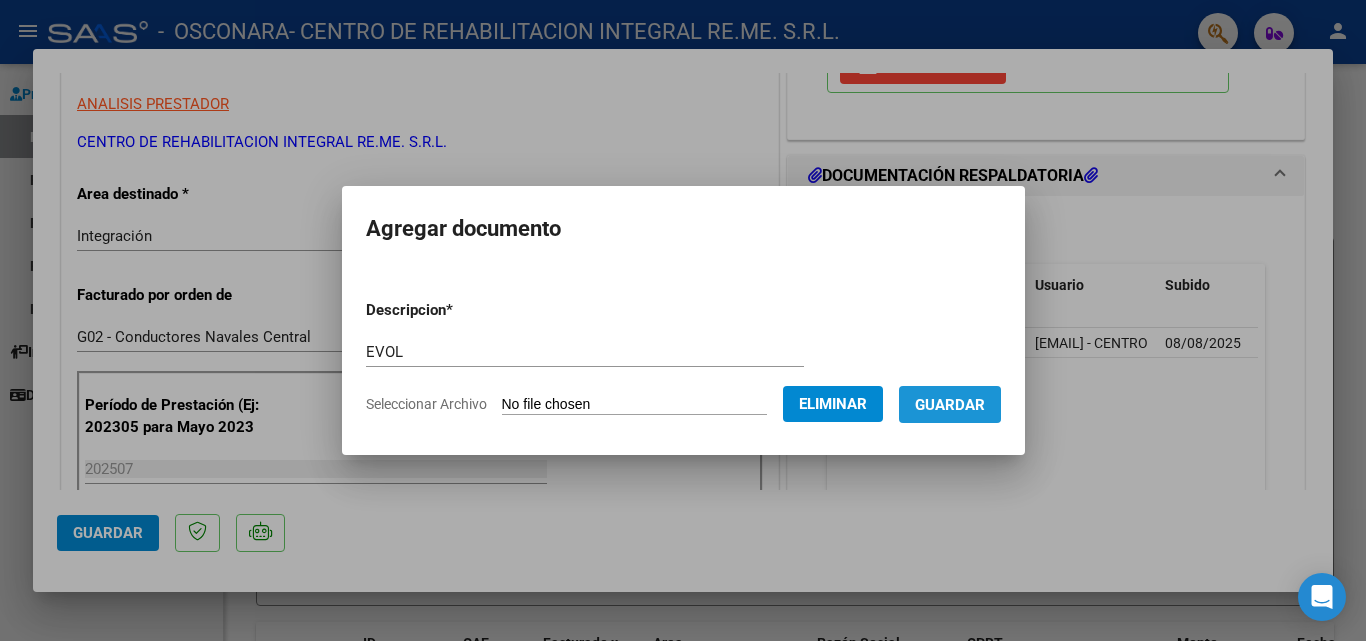 click on "Guardar" at bounding box center (950, 405) 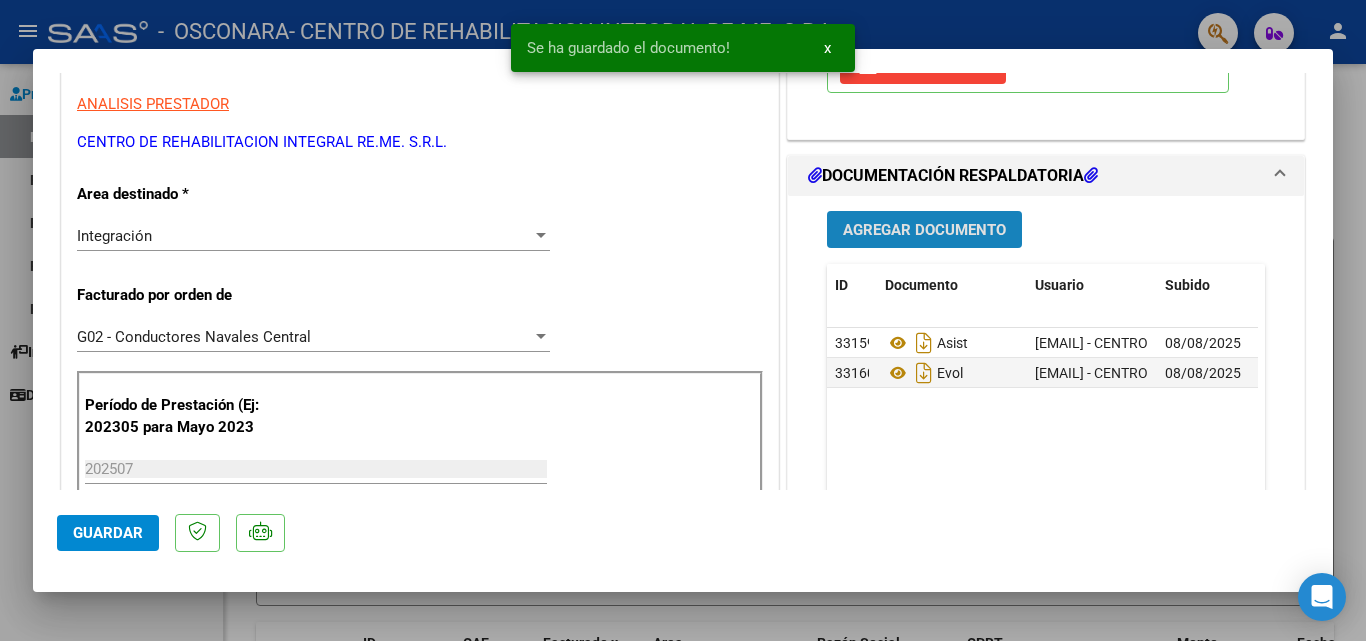 click on "Agregar Documento" at bounding box center [924, 230] 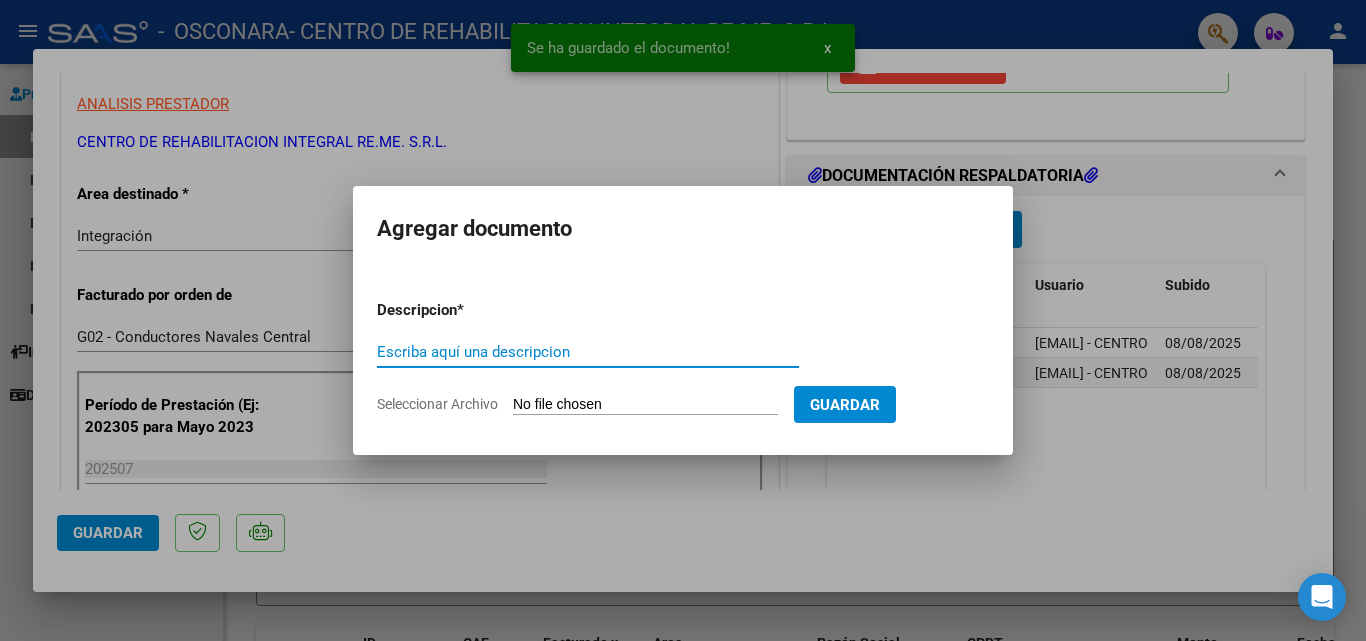 click on "Escriba aquí una descripcion" at bounding box center (588, 352) 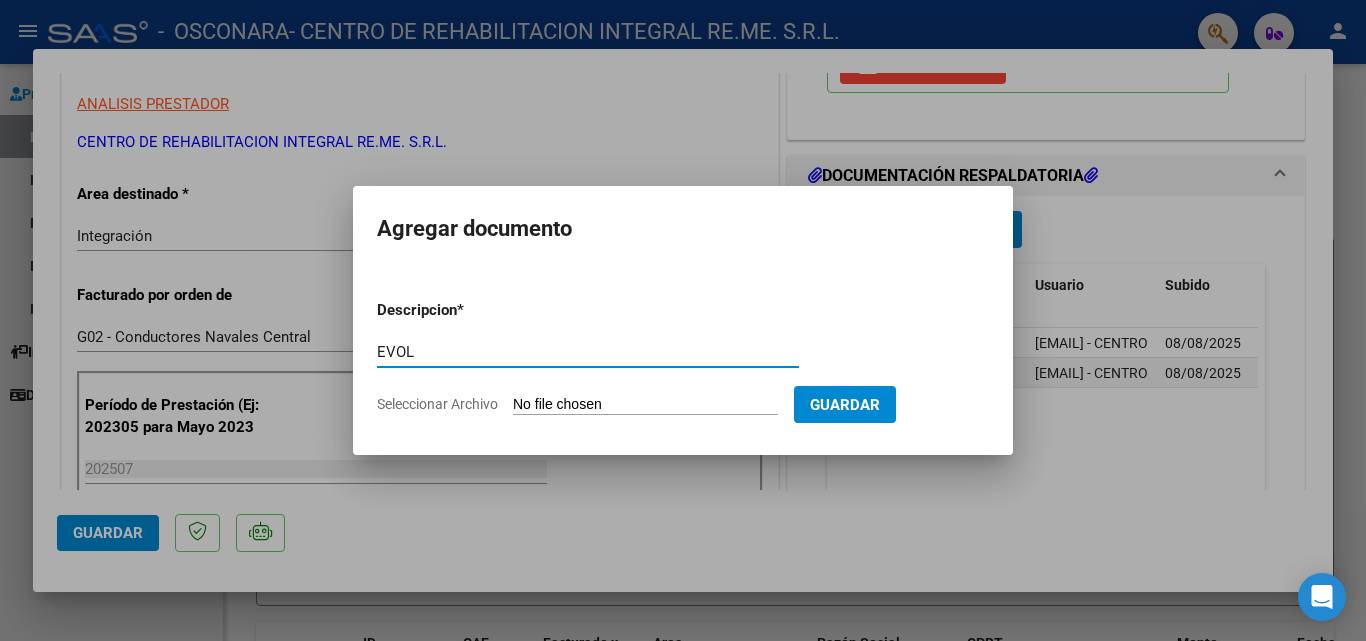 type on "EVOL" 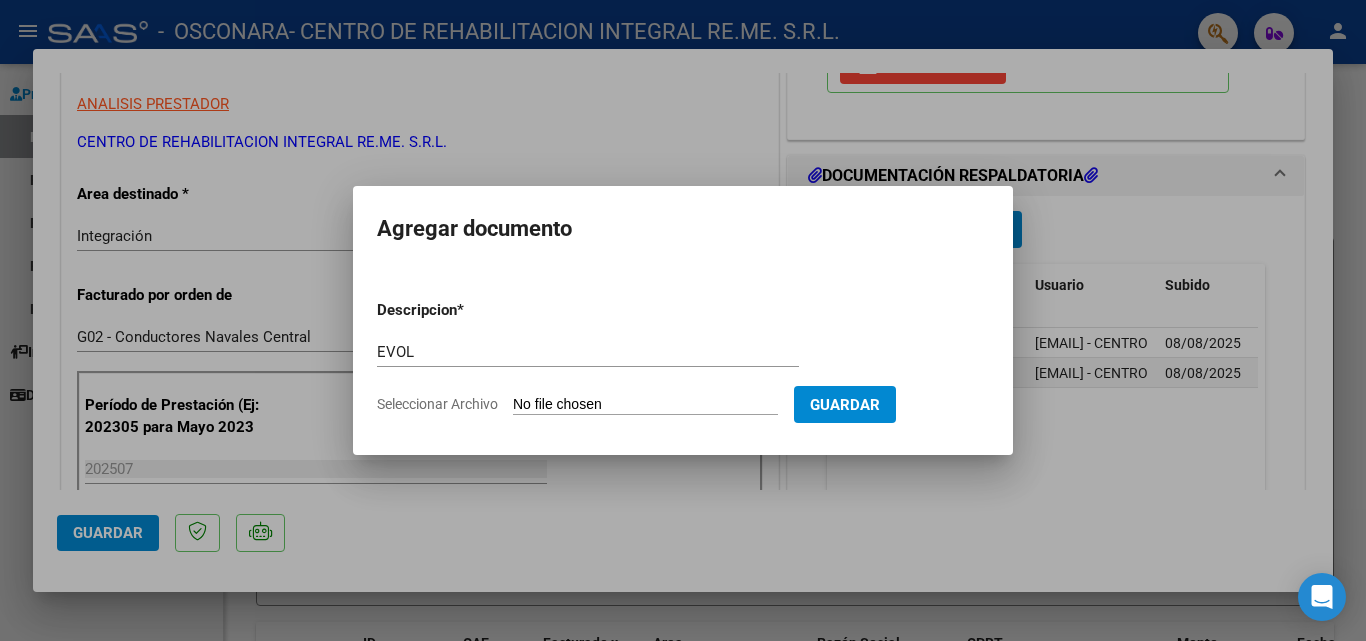 drag, startPoint x: 923, startPoint y: 231, endPoint x: 594, endPoint y: 291, distance: 334.42636 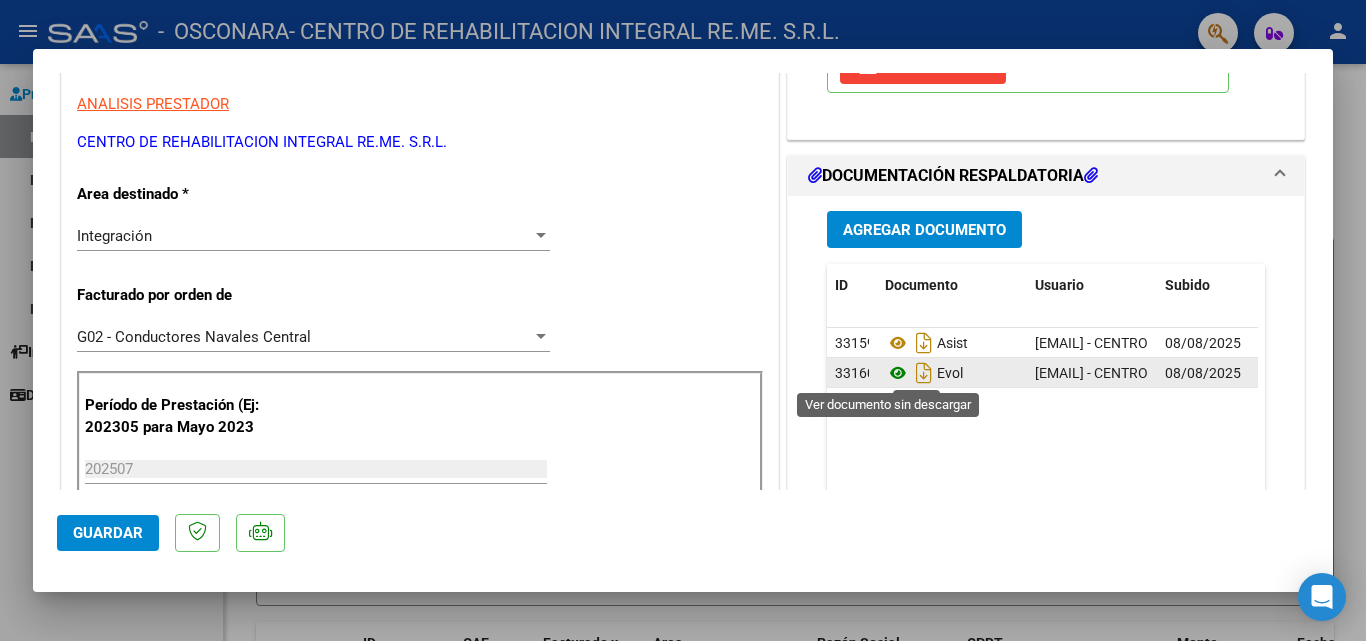 click 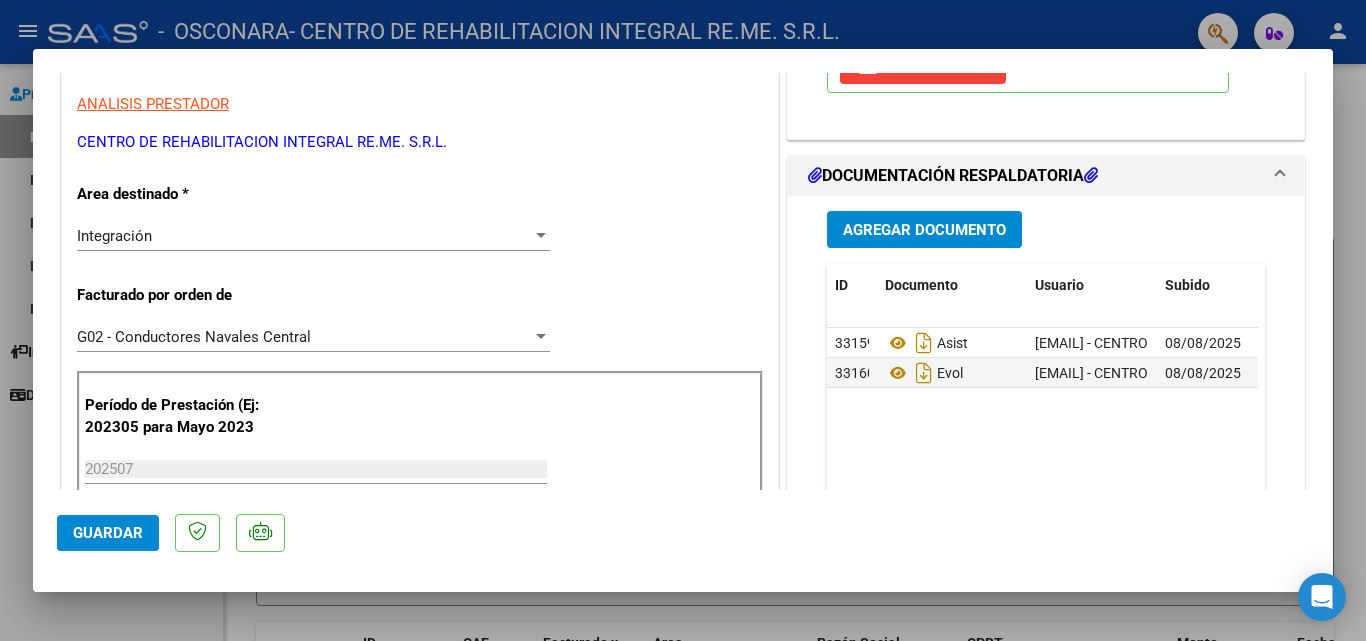 click on "Agregar Documento" at bounding box center (924, 230) 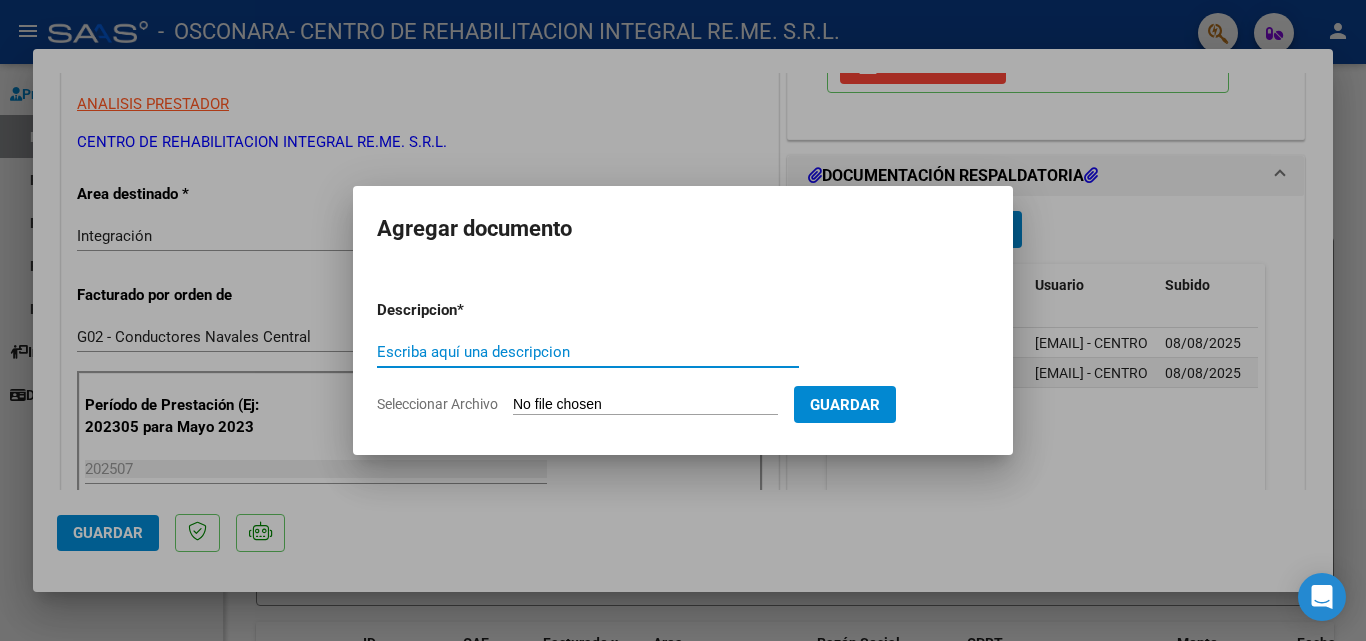 click on "Escriba aquí una descripcion" at bounding box center [588, 352] 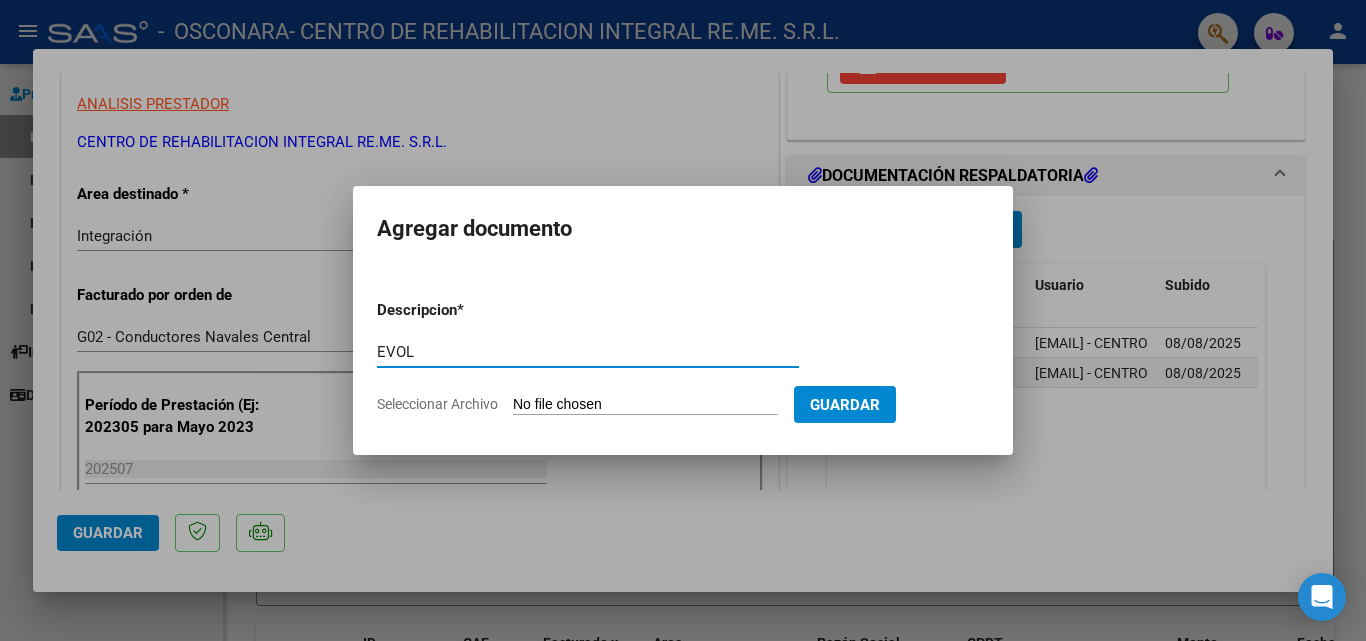 type on "EVOL" 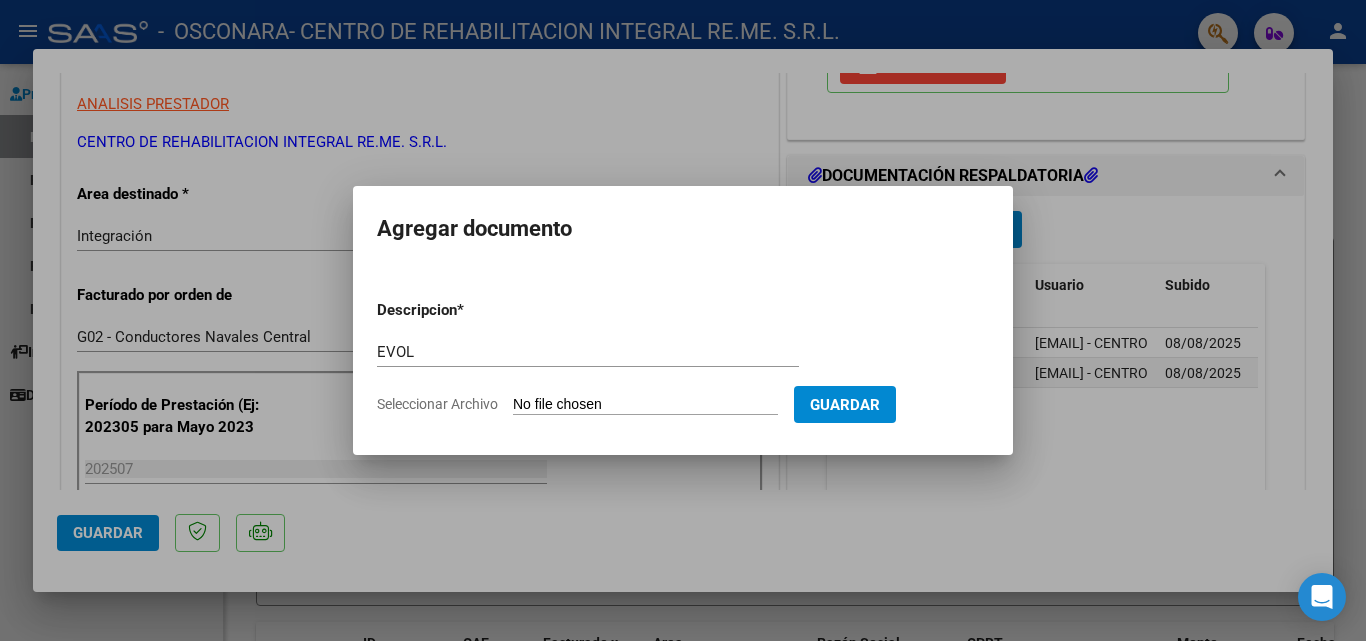 type on "C:\fakepath\[LAST] [FIRST] [MONTH].pdf" 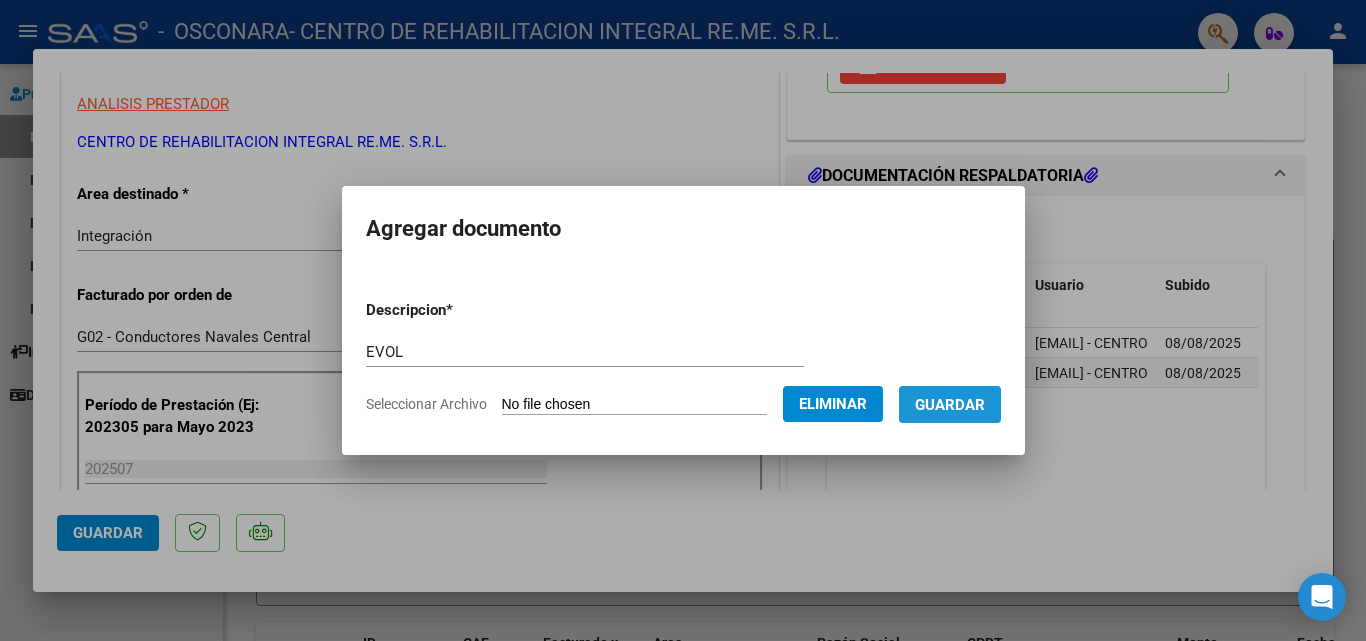 click on "Guardar" at bounding box center (950, 404) 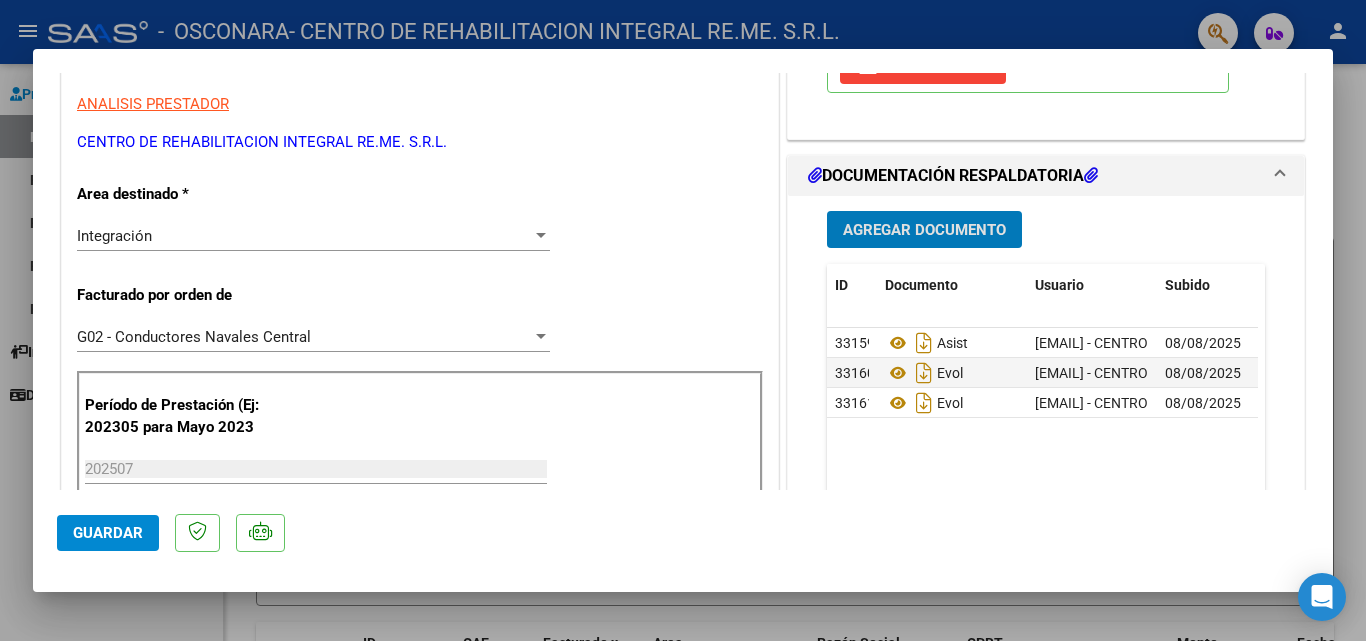 scroll, scrollTop: 700, scrollLeft: 0, axis: vertical 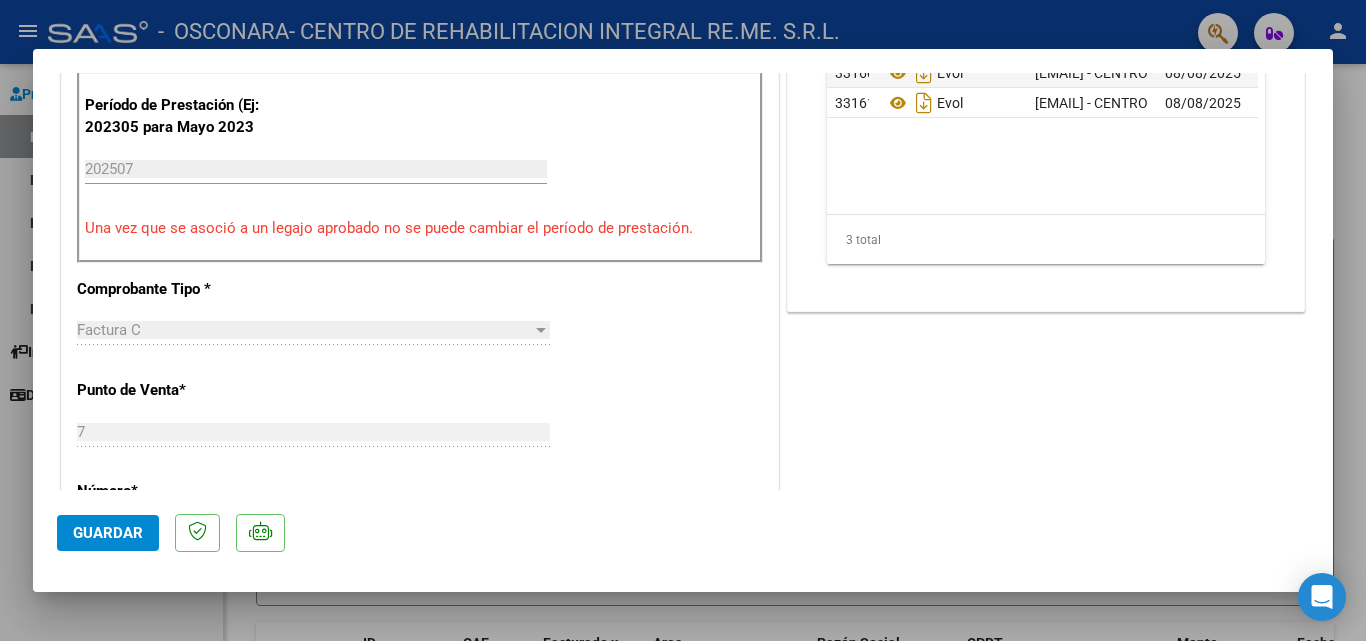 click on "Guardar" 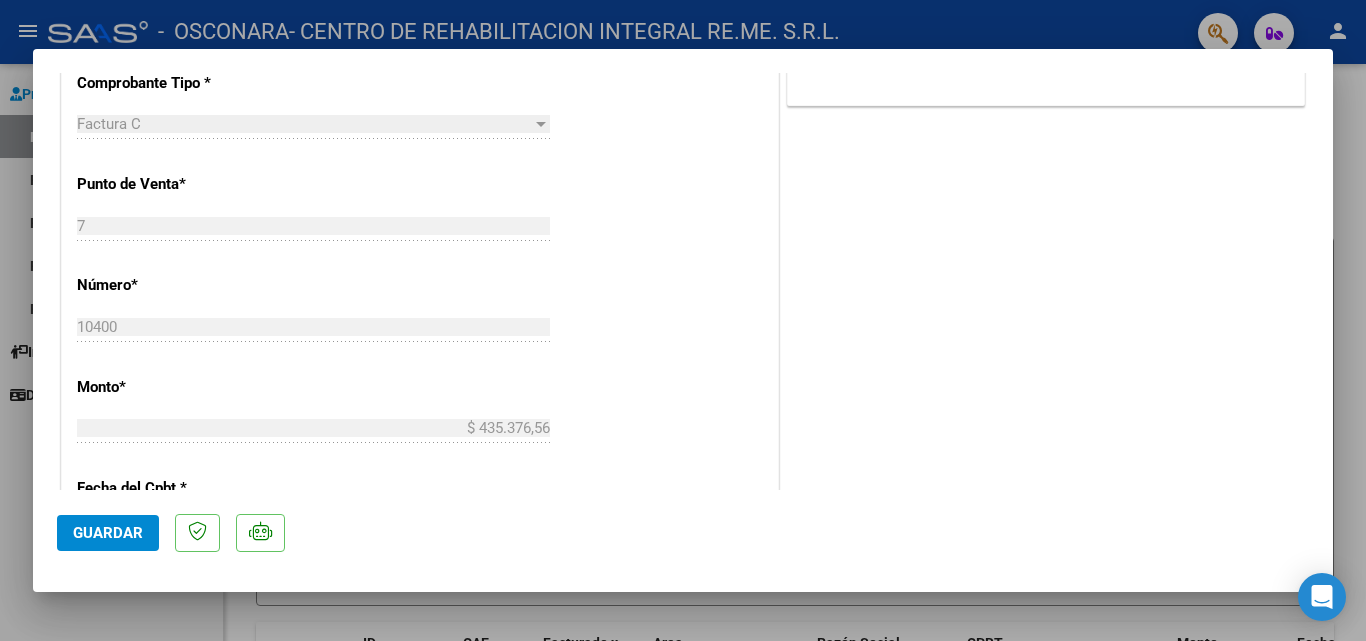 scroll, scrollTop: 1000, scrollLeft: 0, axis: vertical 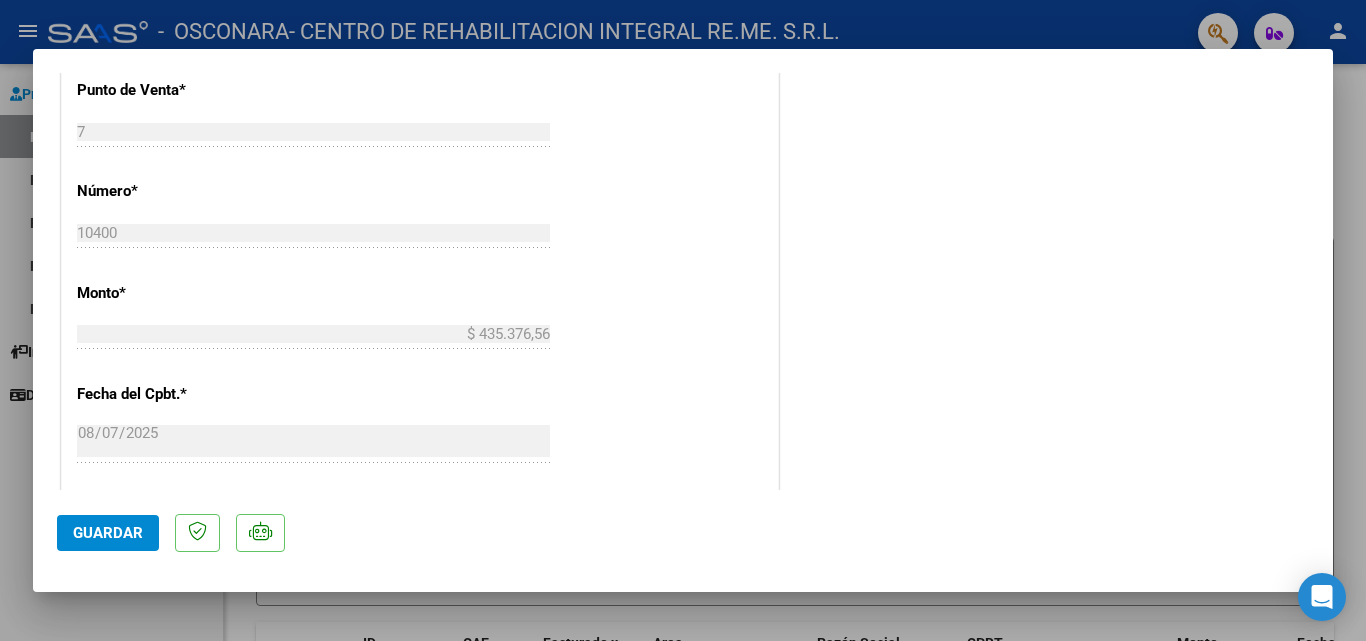 click on "Guardar" 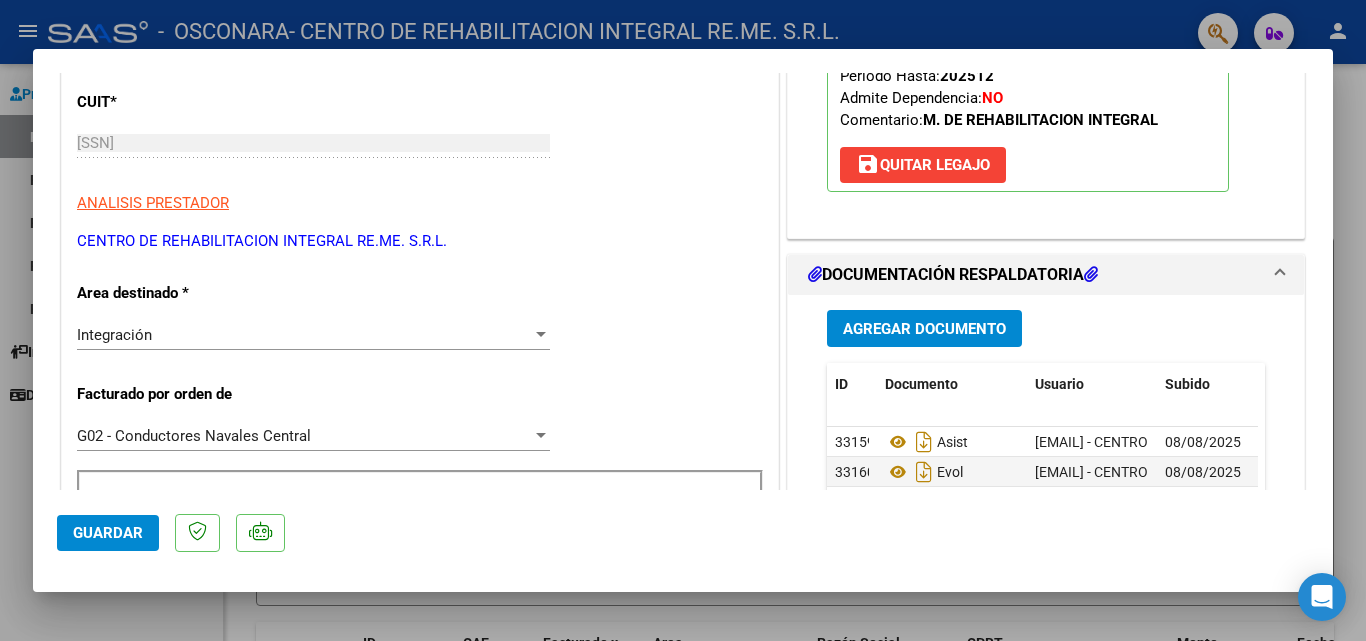 scroll, scrollTop: 300, scrollLeft: 0, axis: vertical 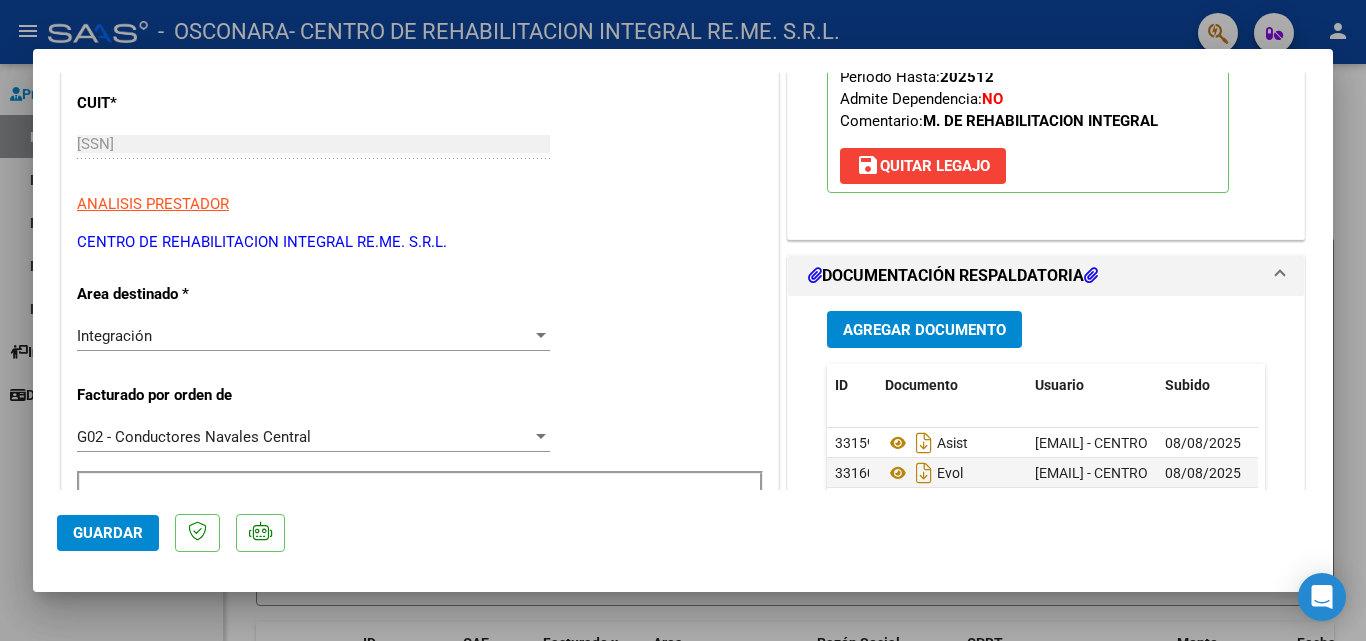 click on "Agregar Documento" at bounding box center (924, 329) 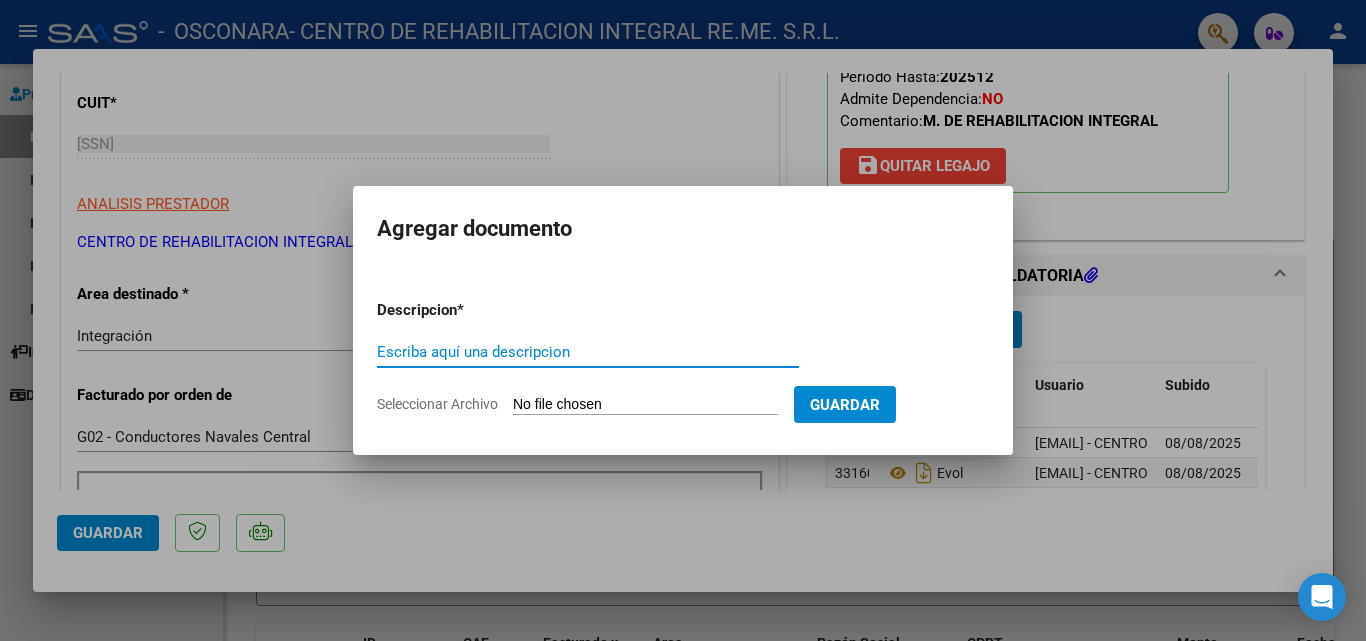 click at bounding box center (683, 320) 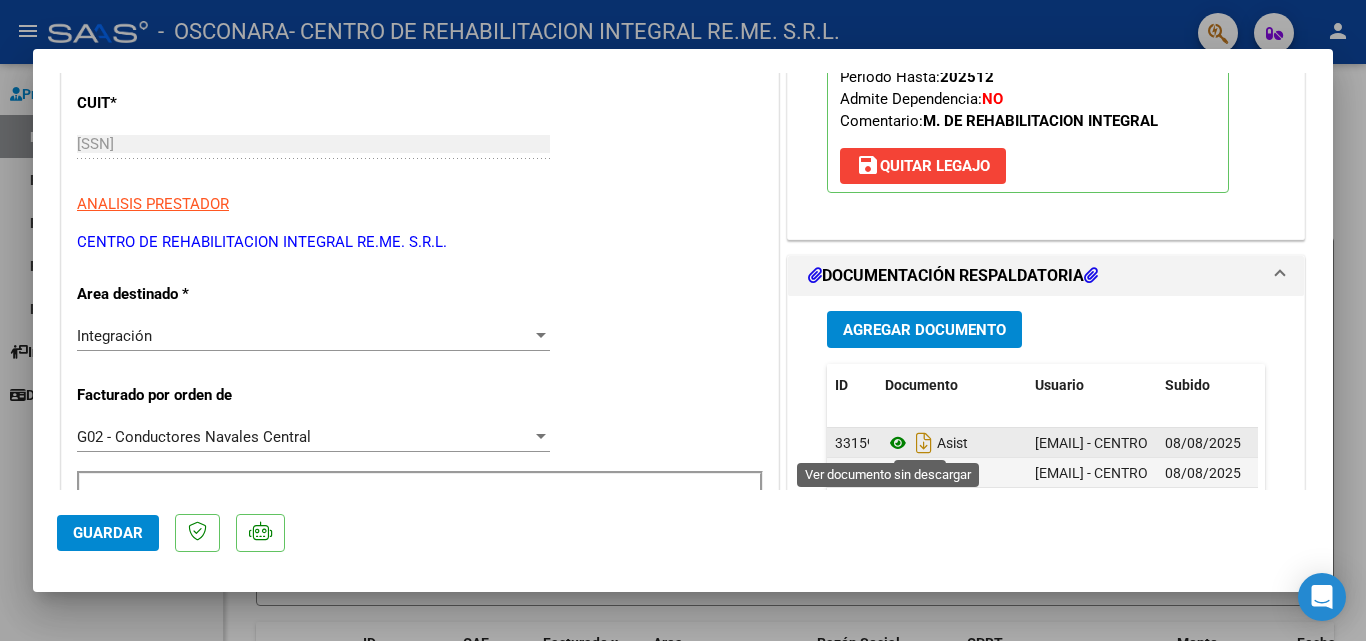click 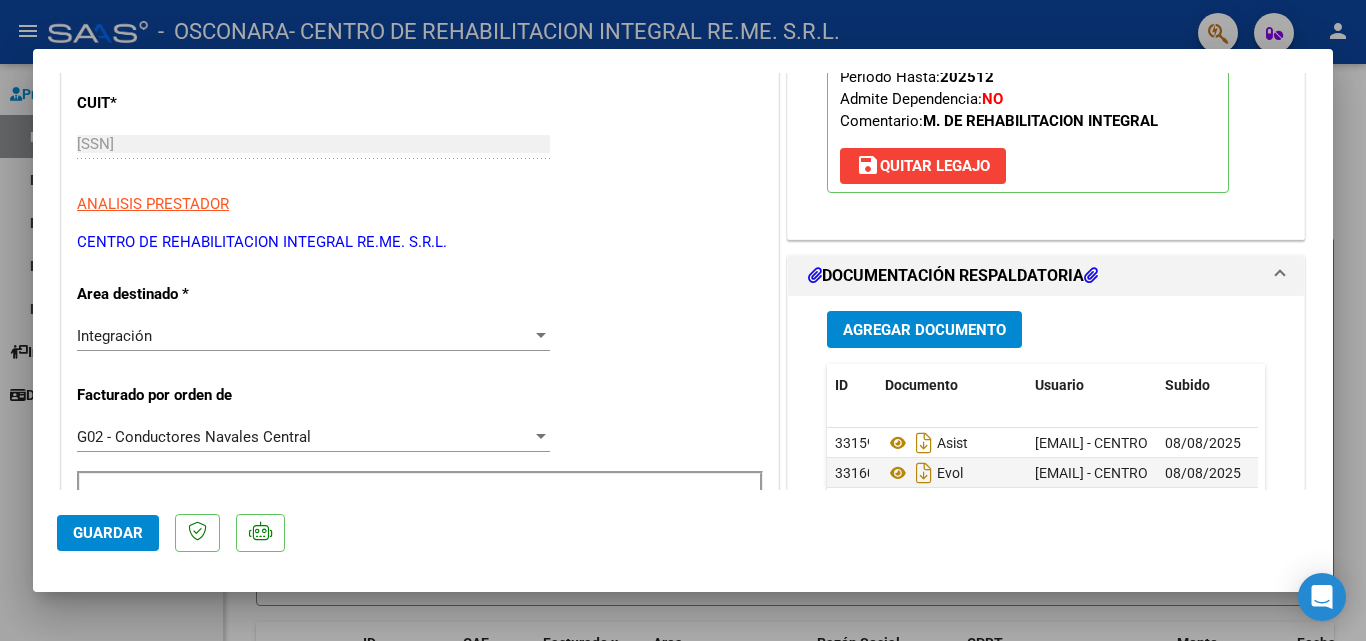 click on "Agregar Documento" at bounding box center (924, 330) 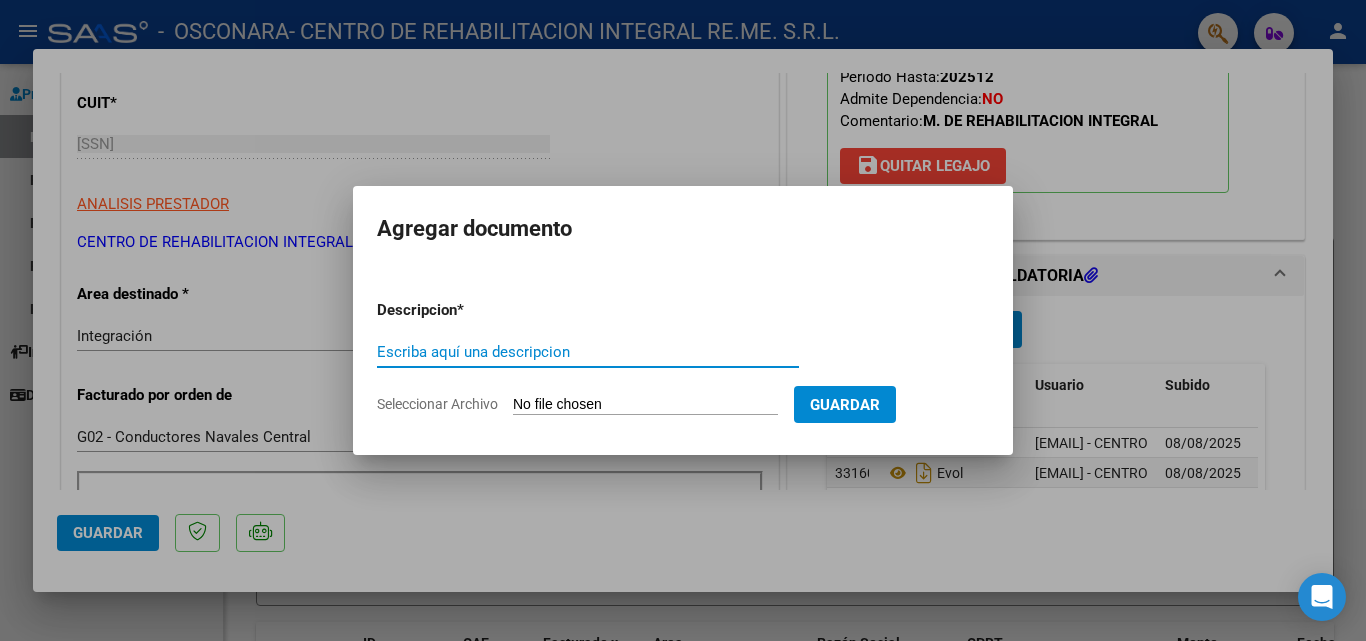 click on "Escriba aquí una descripcion" at bounding box center (588, 352) 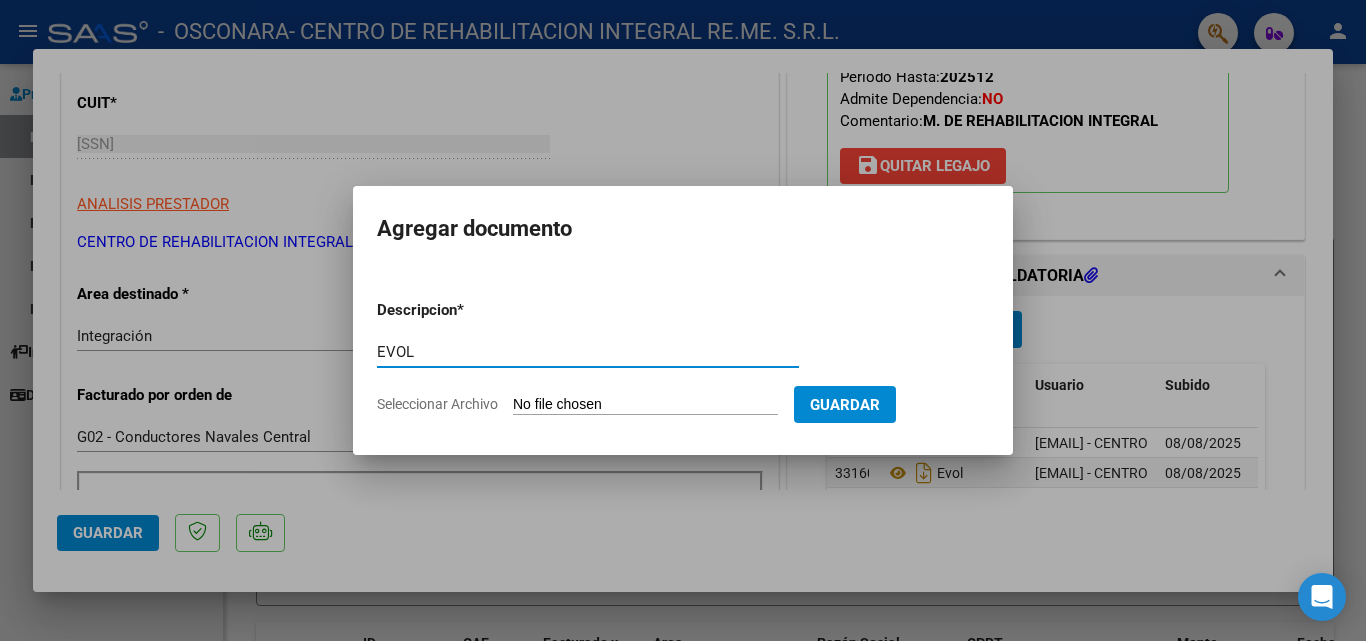 type on "EVOL" 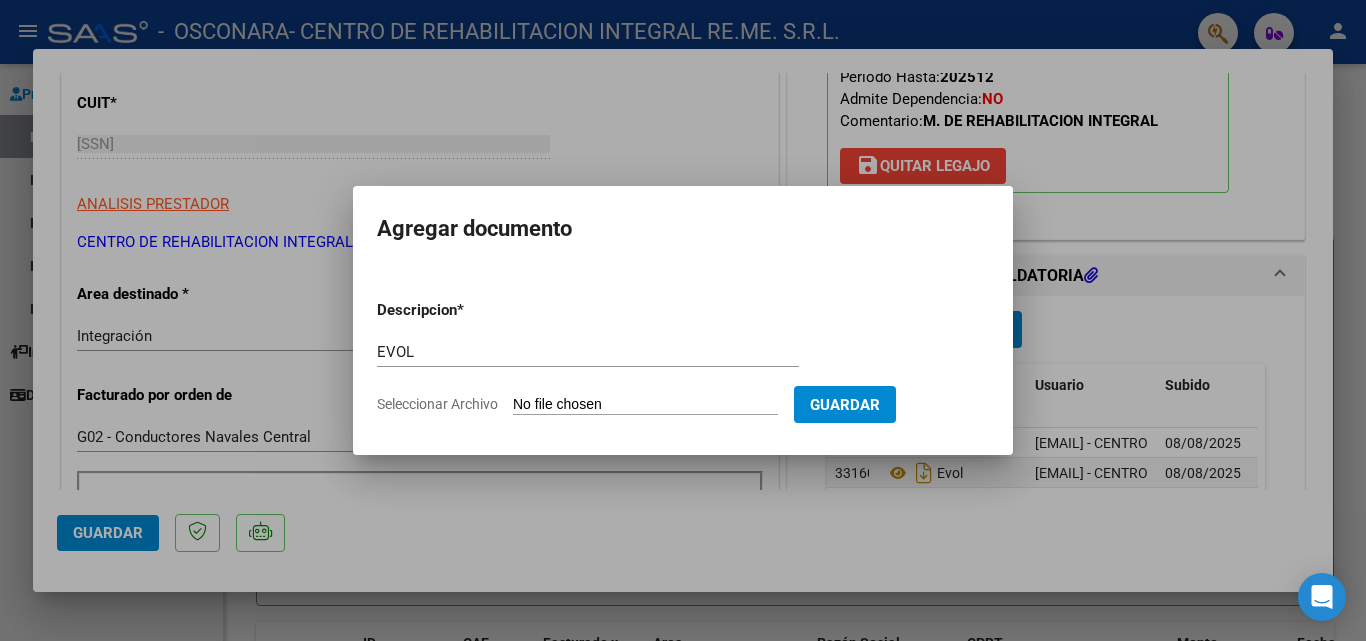 click on "Seleccionar Archivo" at bounding box center (645, 405) 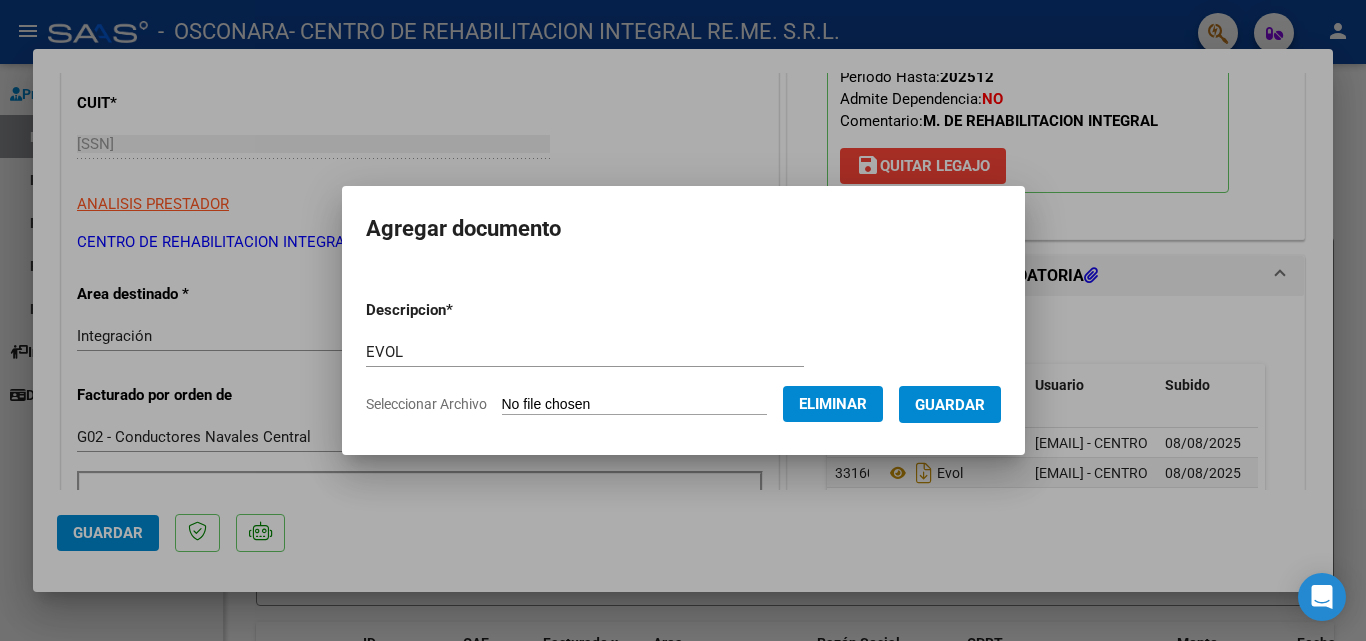 click on "Guardar" at bounding box center [950, 405] 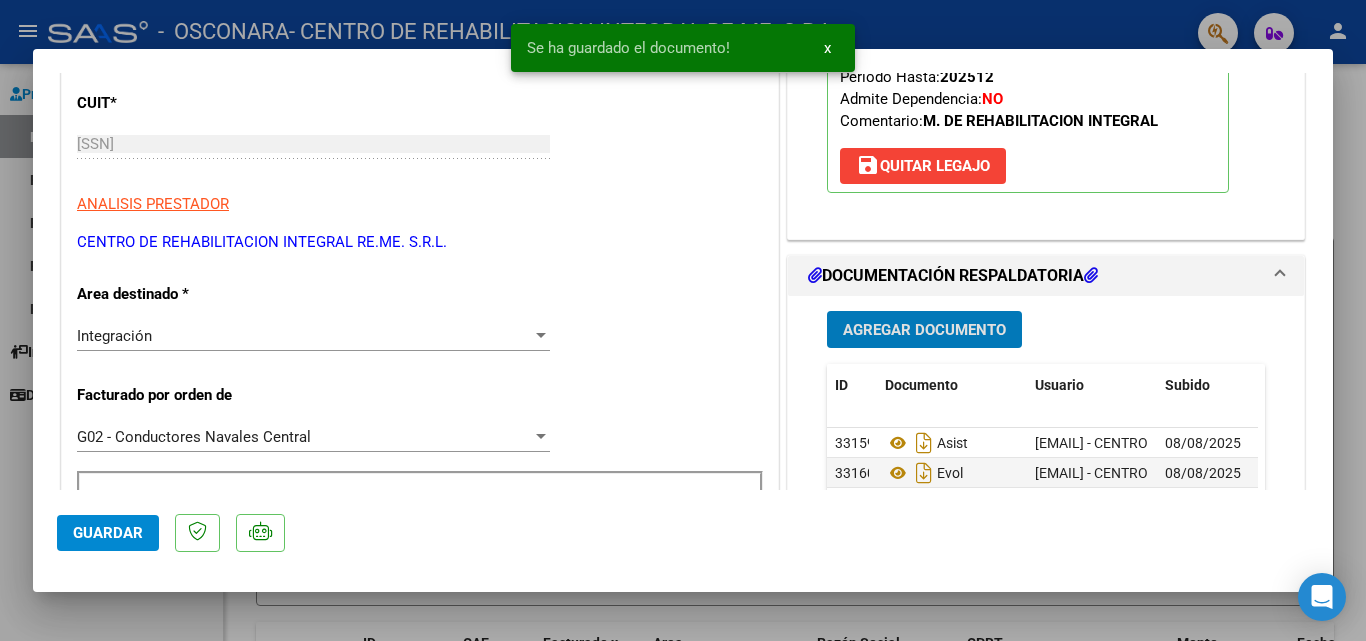 scroll, scrollTop: 400, scrollLeft: 0, axis: vertical 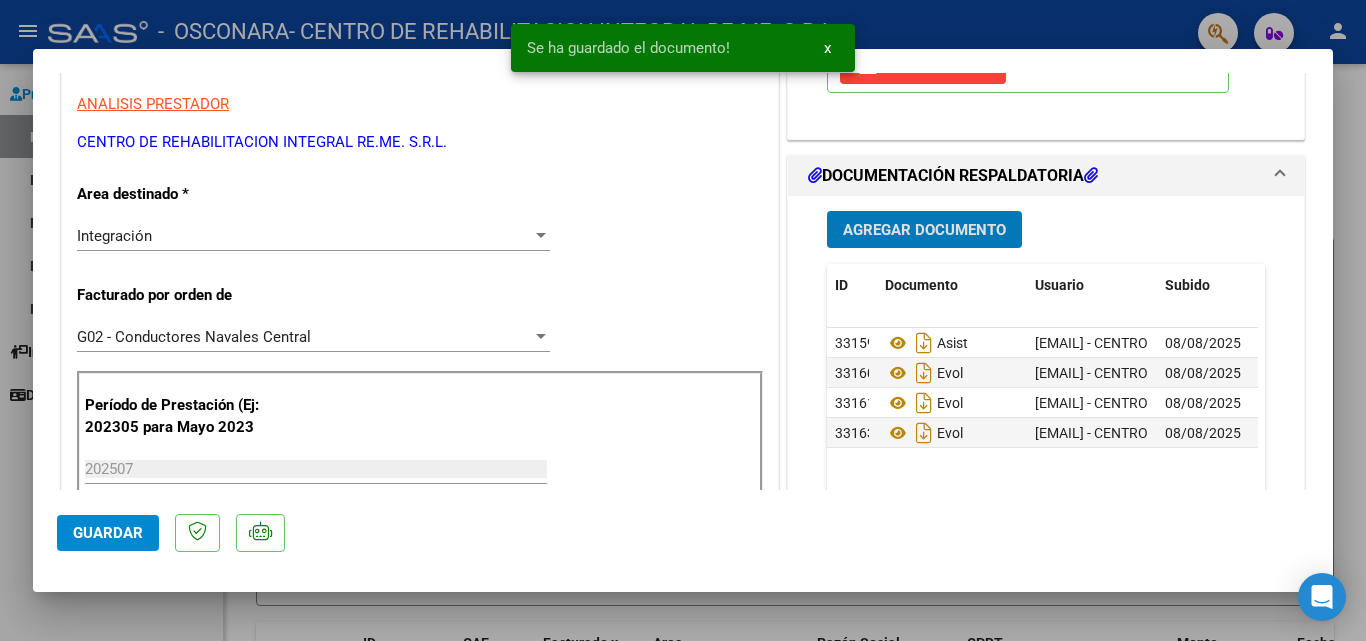 click on "Guardar" 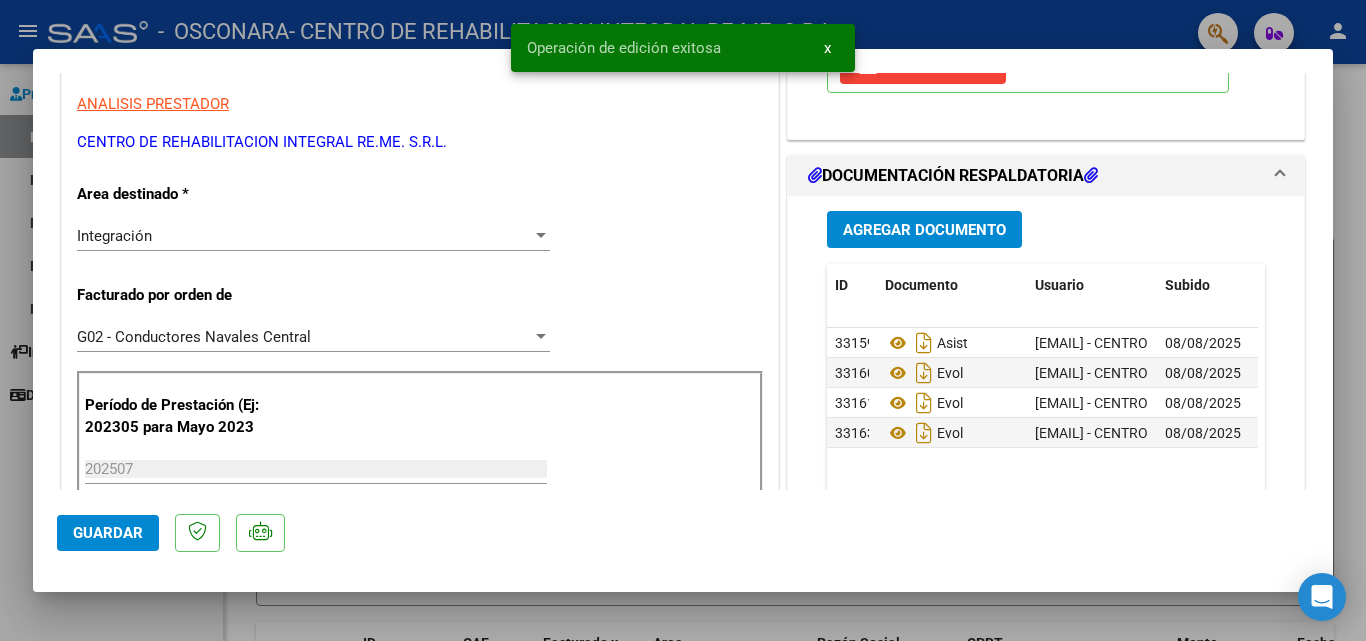 click at bounding box center [683, 320] 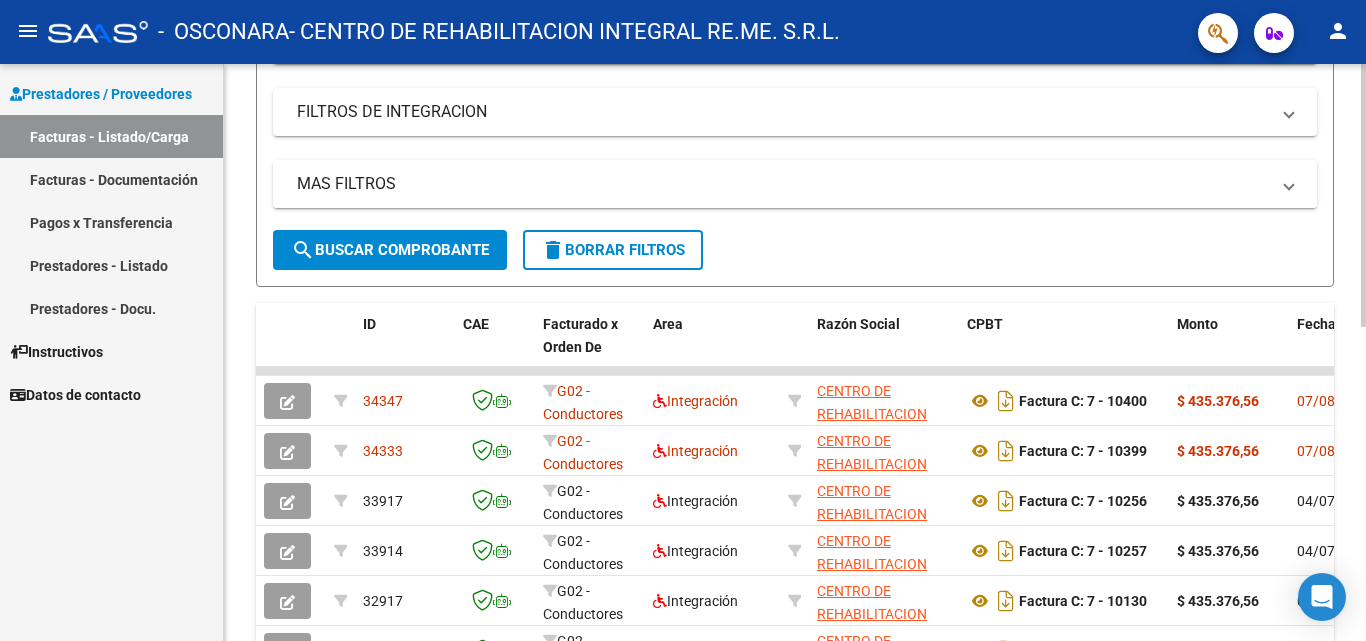scroll, scrollTop: 400, scrollLeft: 0, axis: vertical 